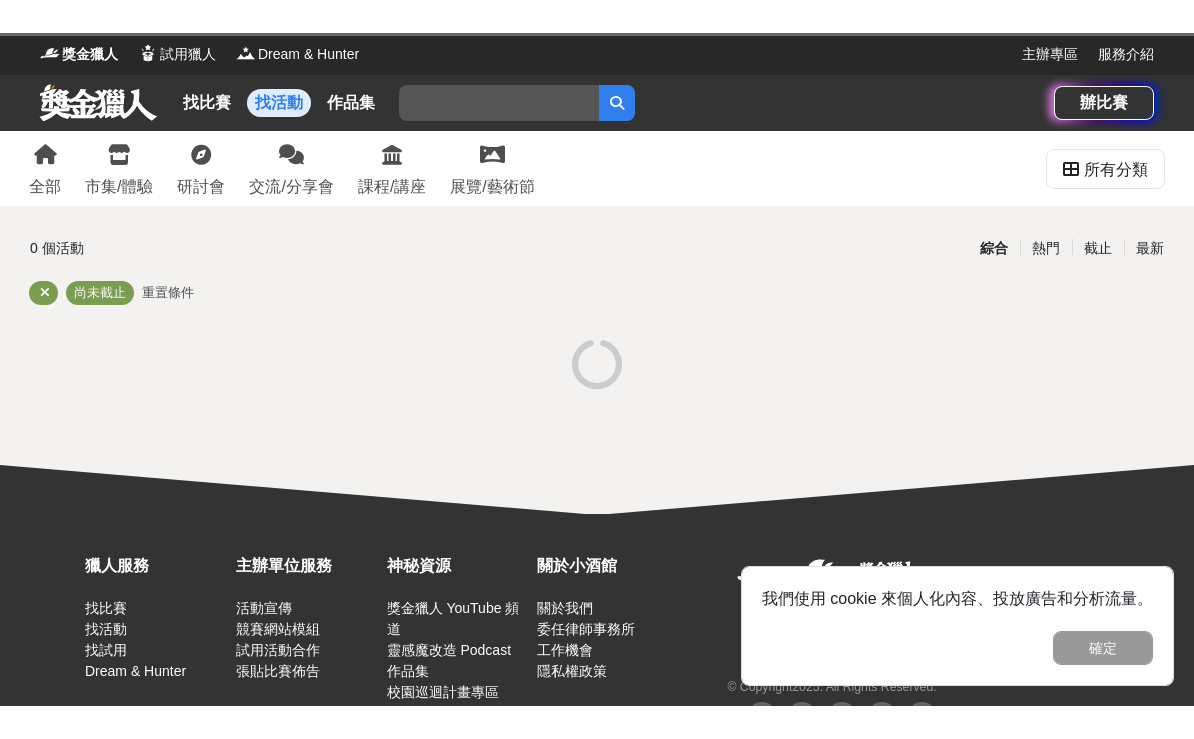 scroll, scrollTop: 0, scrollLeft: 0, axis: both 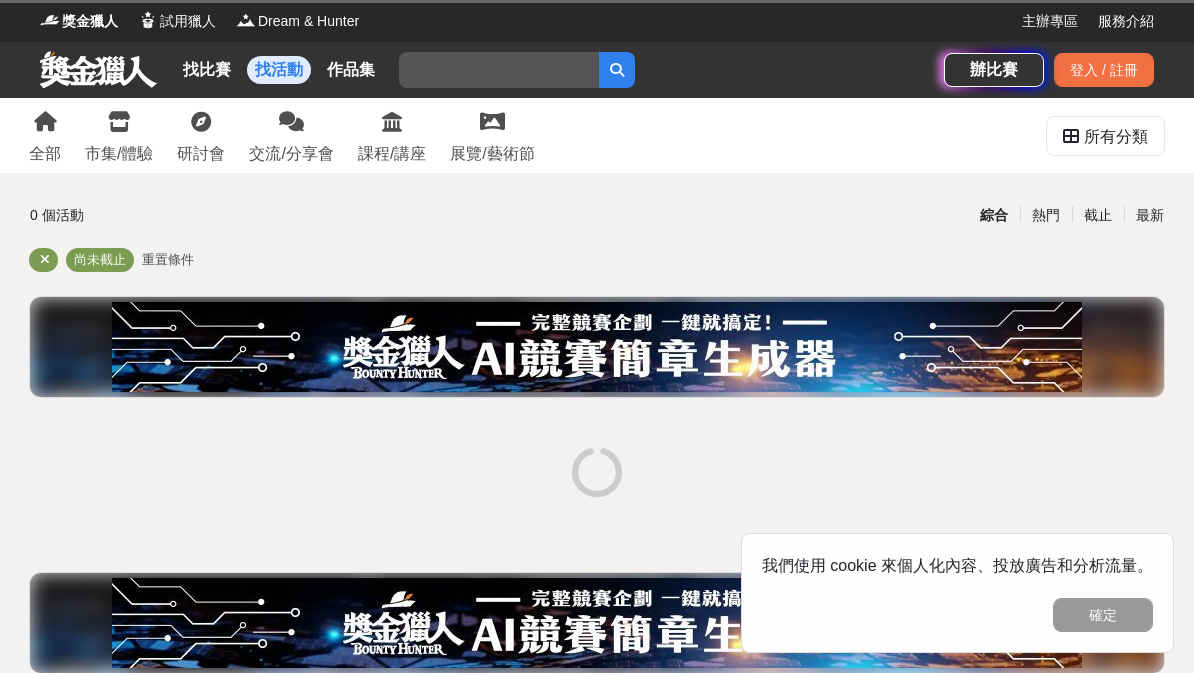 click on "研討會" at bounding box center (201, 135) 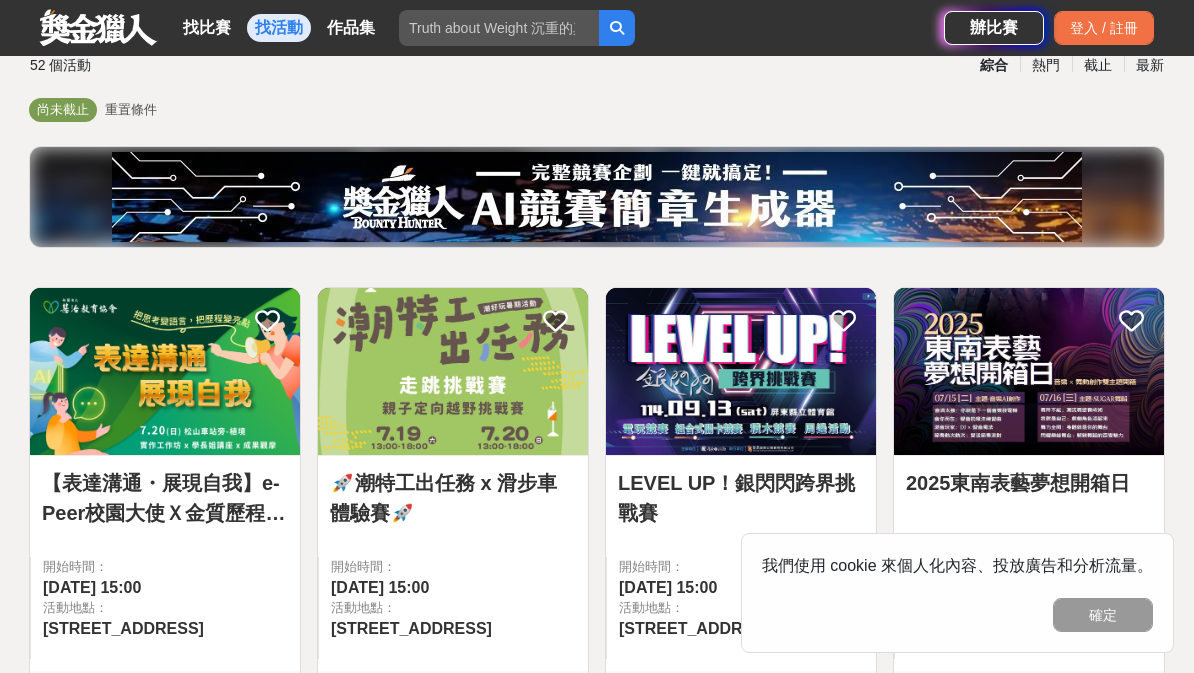 scroll, scrollTop: 0, scrollLeft: 0, axis: both 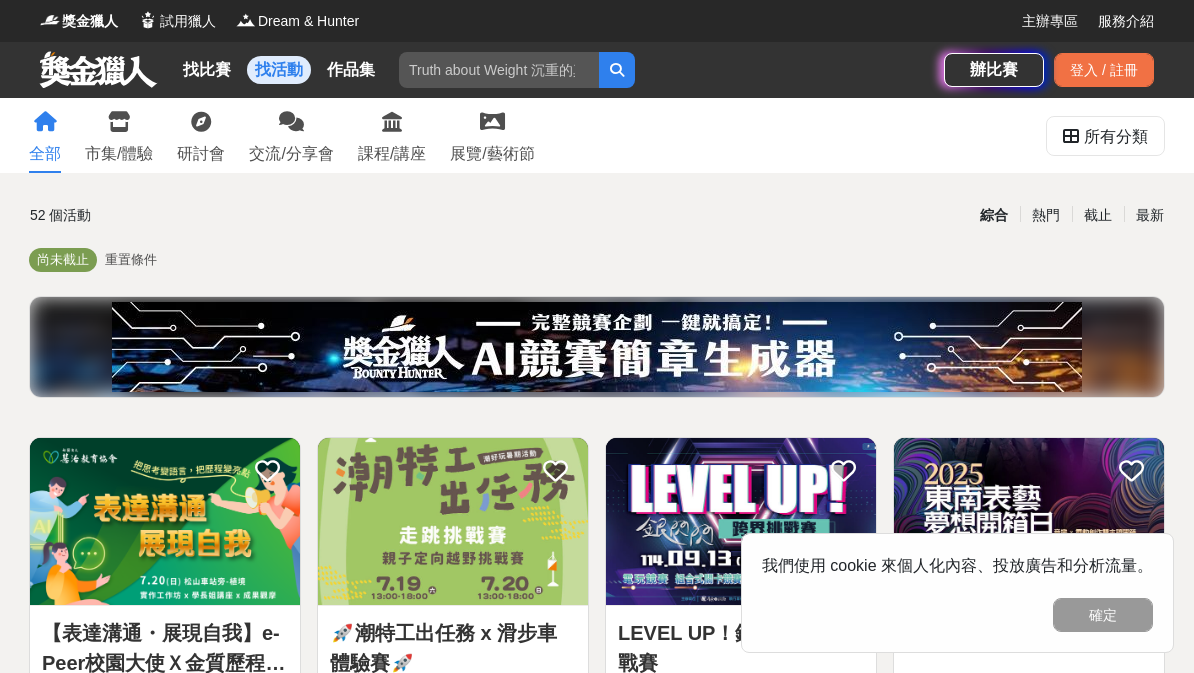 click on "52   個活動 綜合 熱門 截止 最新 尚未截止 重置條件 【表達溝通・展現自我】e-Peer校園大使Ｘ金質歷程獎成果發表暨頒獎典禮 開始時間： [DATE] 15:00 活動地點： [STREET_ADDRESS] 3 0 🚀潮特工出任務 x 滑步車體驗賽🚀 開始時間： [DATE] 15:00 活動地點： [STREET_ADDRESS] 100 2 0 LEVEL UP！銀閃閃跨界挑戰賽 開始時間： [DATE] 15:00 活動地點： [STREET_ADDRESS] 100 2 0 2025東南表藝夢想開箱日 開始時間： [DATE] 15:00 活動地點： [STREET_ADDRESS] 100 2 0 「淨零新知・循環未來」教師增能培訓工作坊 開始時間： [DATE] 15:00 活動地點： 番[STREET_ADDRESS] 100 2 0 Nintendo Switch 2｜搶先玩-《[PERSON_NAME]歐賽車世界》體驗賽 開始時間： [DATE] 15:00 活動地點： [STREET_ADDRESS]總統盃黑客松宣傳徵件及應用講座說明會報名開跑！ 2" at bounding box center [597, 1748] 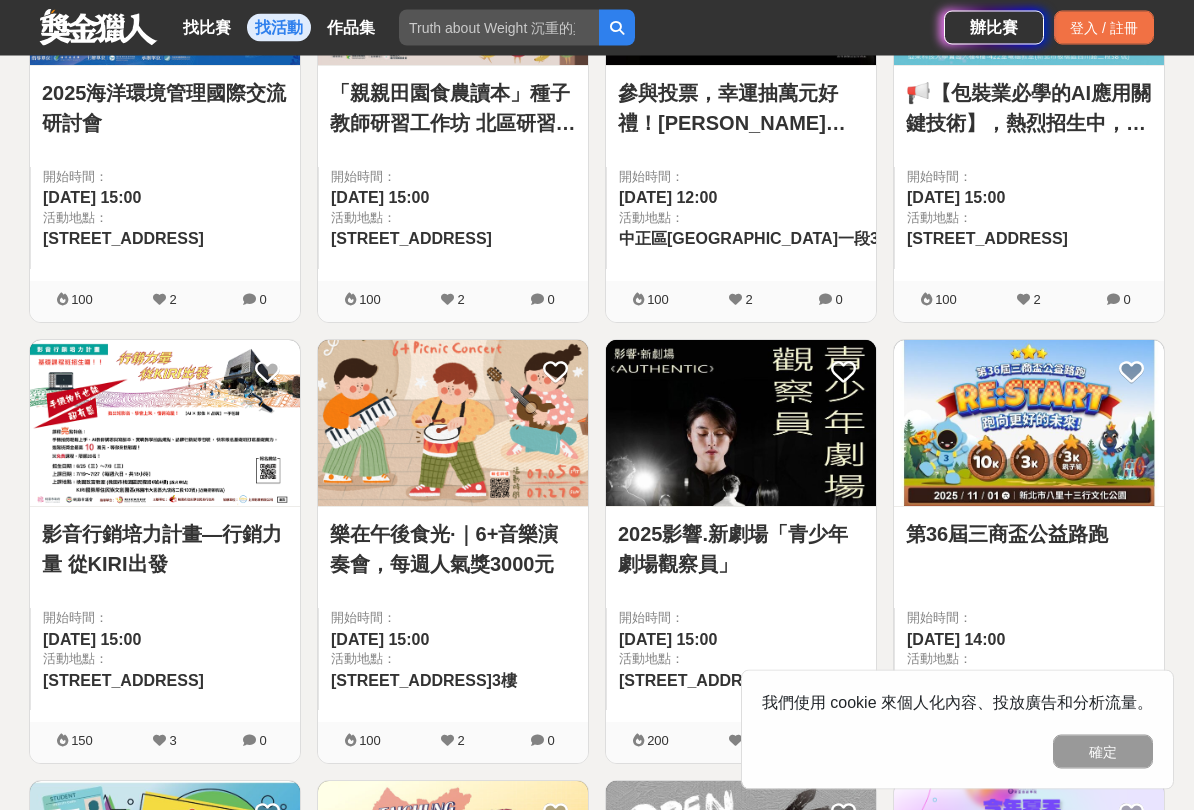 scroll, scrollTop: 1865, scrollLeft: 0, axis: vertical 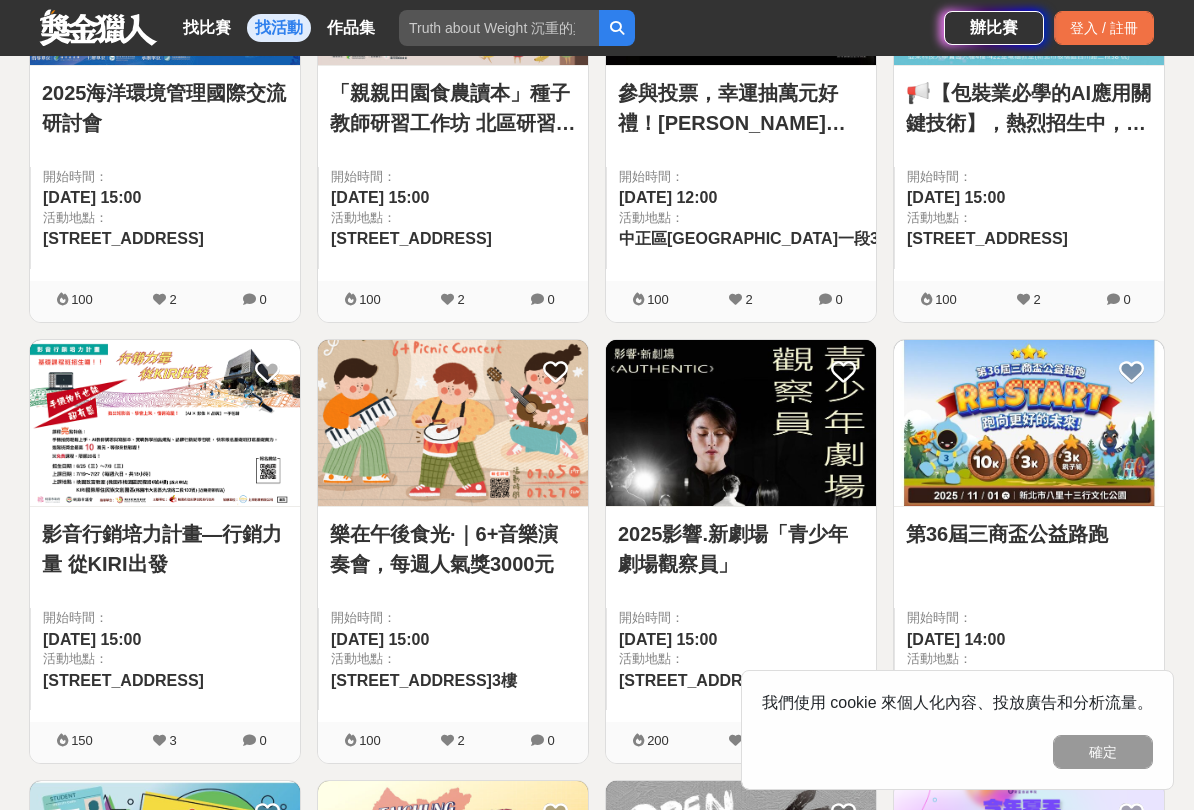 click on "影音行銷培力計畫—行銷力量 從KIRI出發" at bounding box center (165, 549) 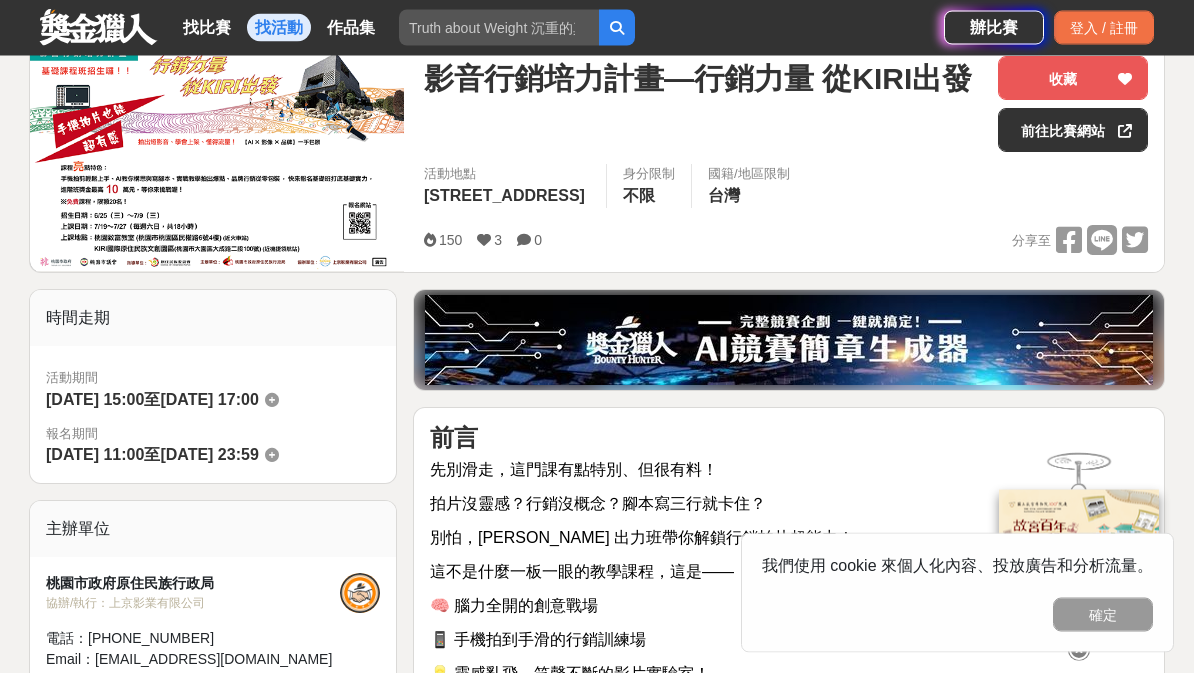 scroll, scrollTop: 0, scrollLeft: 0, axis: both 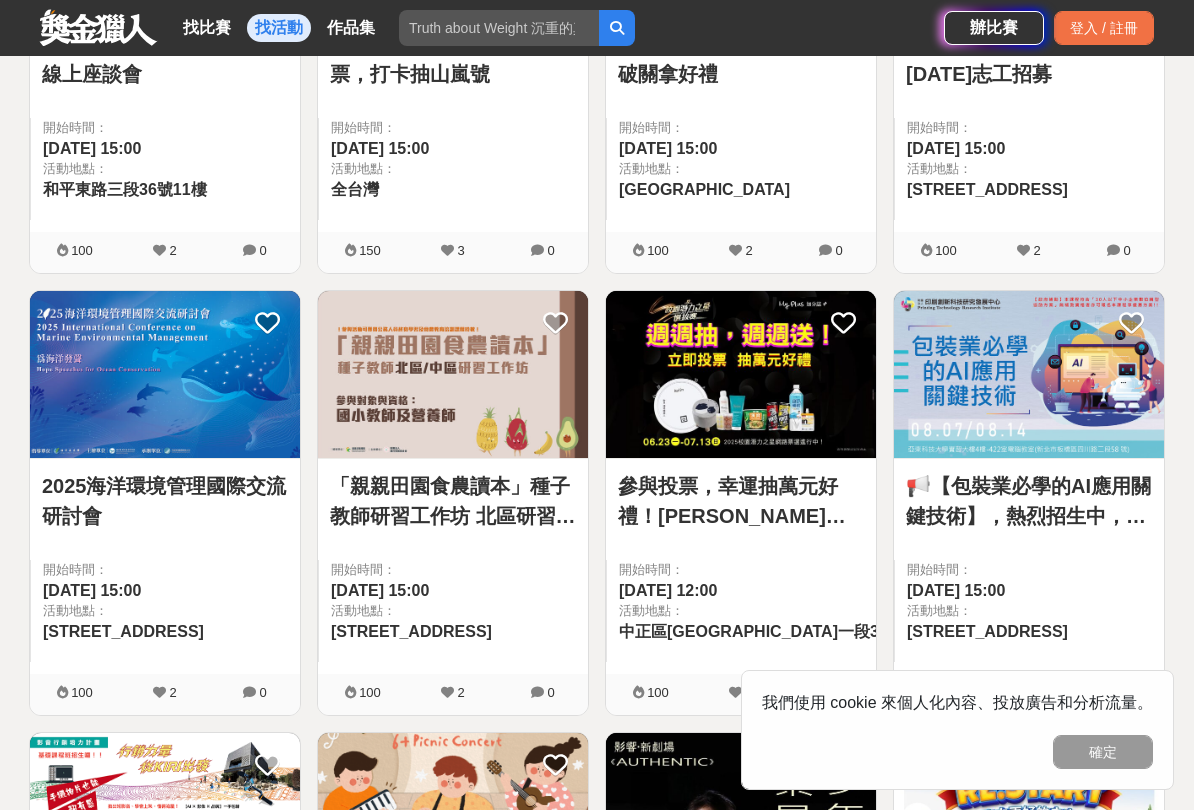 click on "📢【包裝業必學的AI應用關鍵技術】，熱烈招生中，歡迎踴躍報名！" at bounding box center [1029, 501] 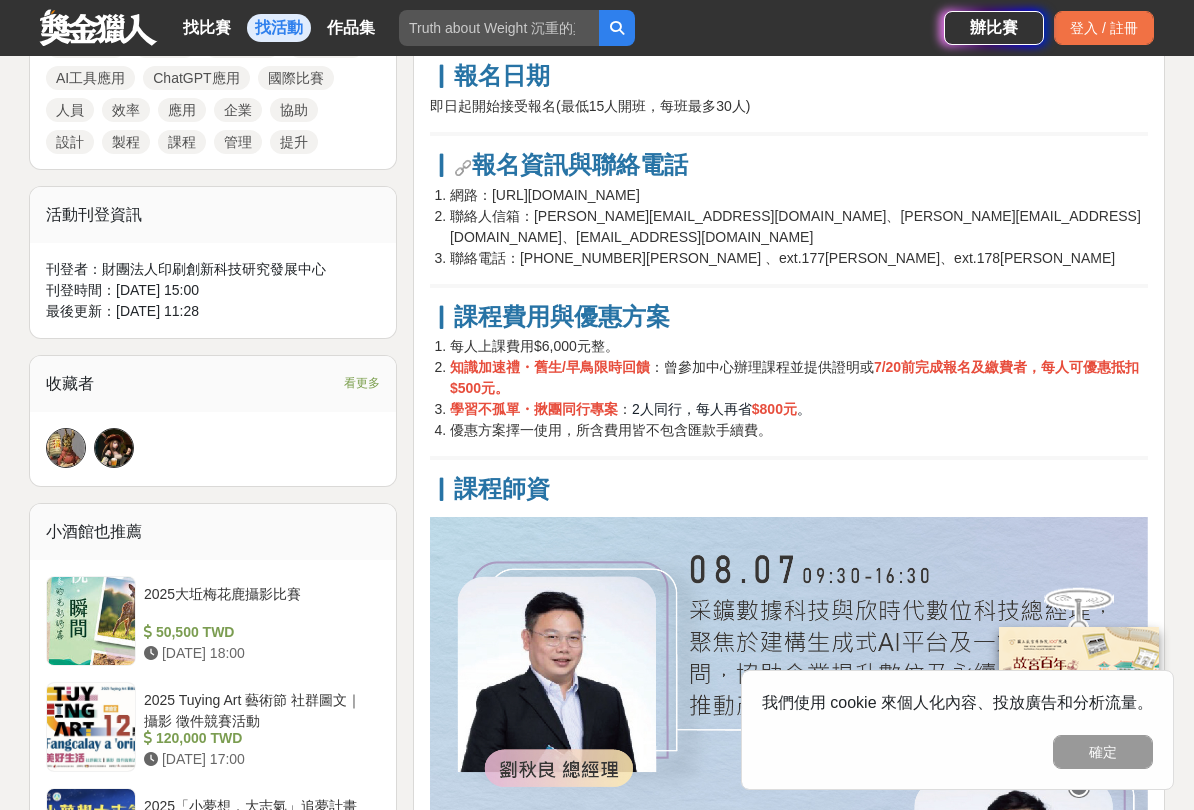 scroll, scrollTop: 1050, scrollLeft: 0, axis: vertical 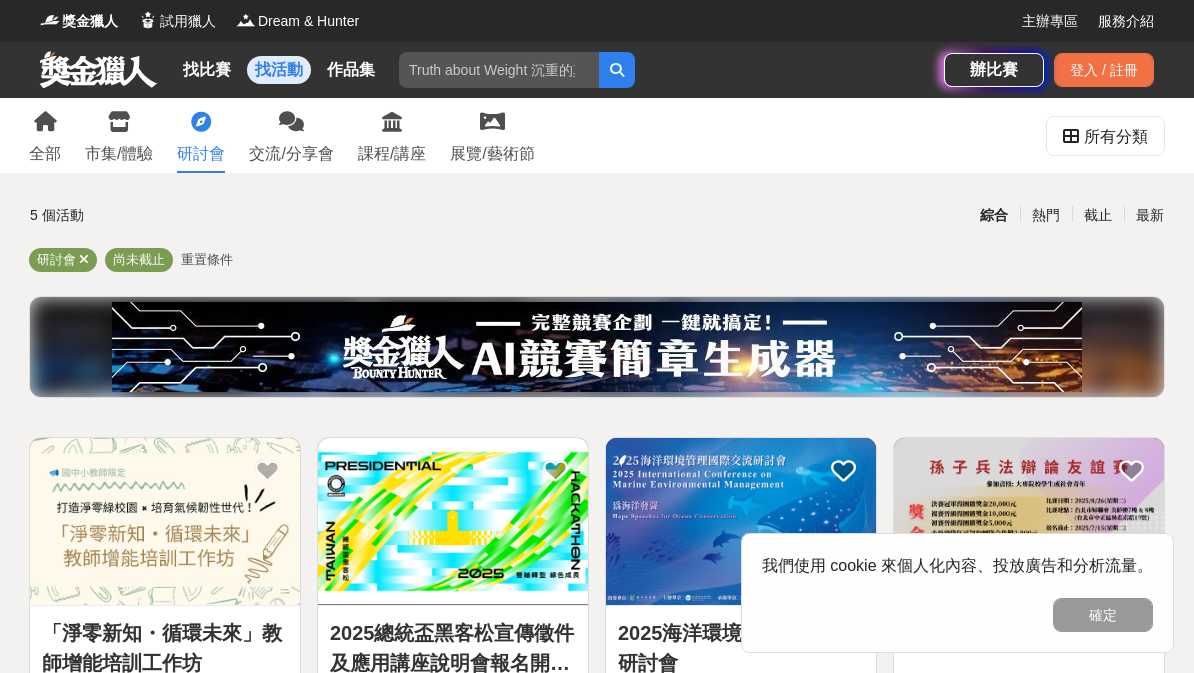 click on "市集/體驗" at bounding box center (119, 135) 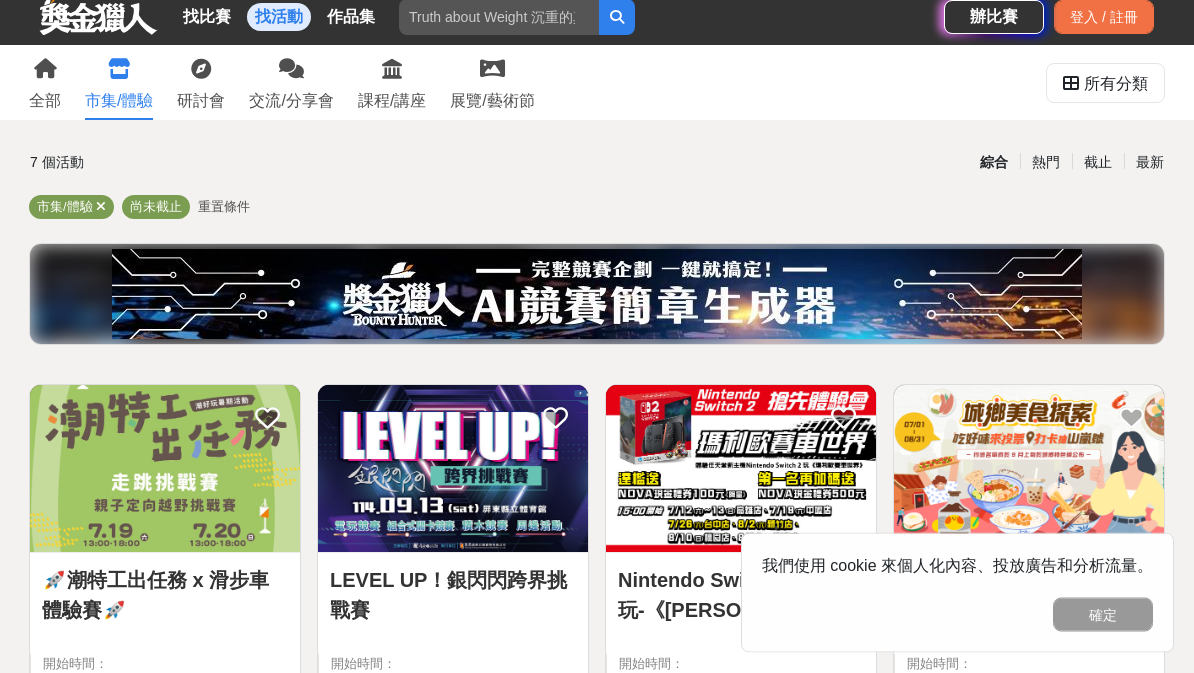 scroll, scrollTop: 0, scrollLeft: 0, axis: both 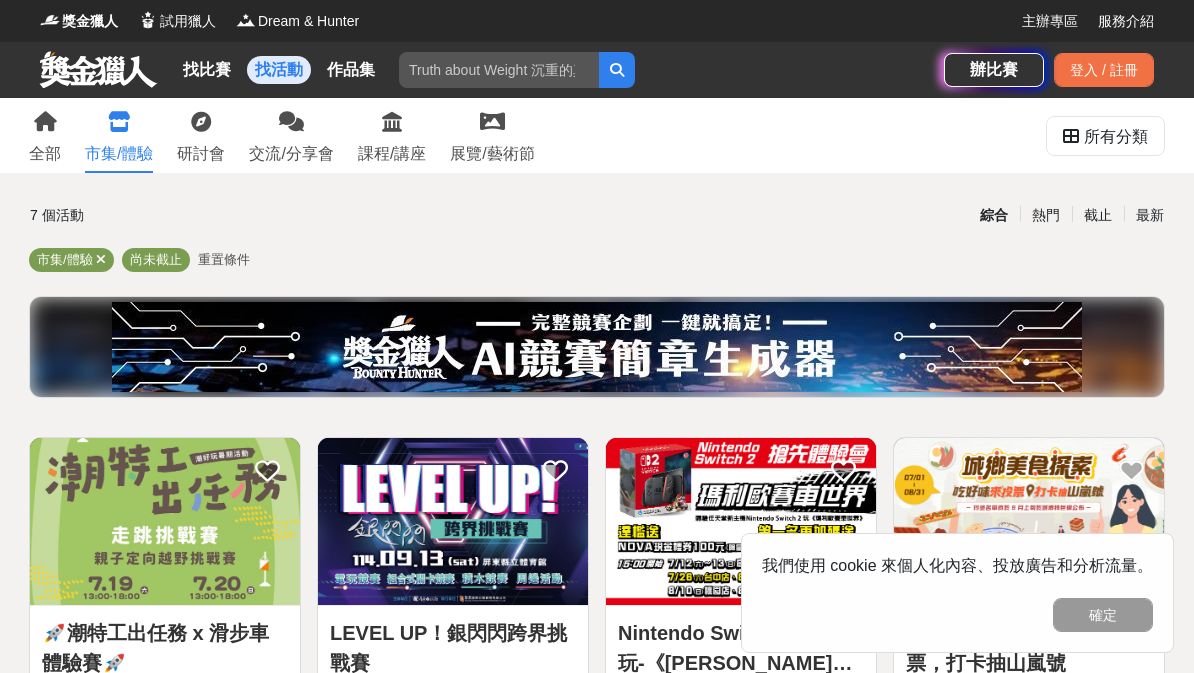 click on "課程/講座" at bounding box center (392, 154) 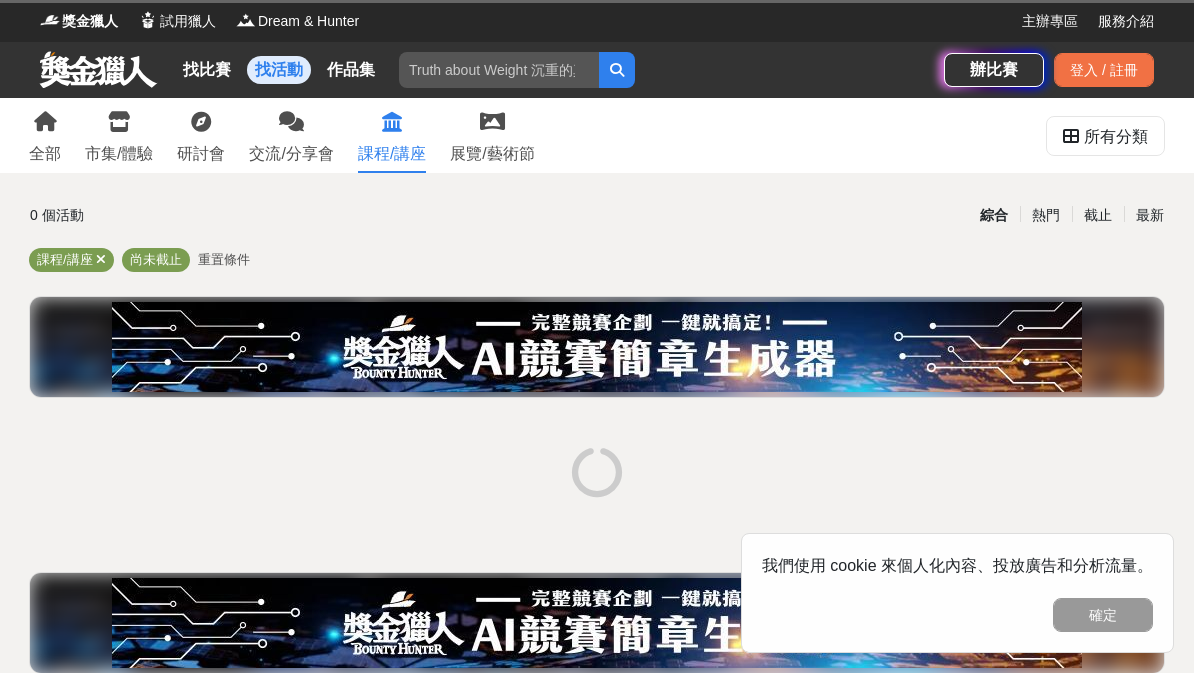 click on "展覽/藝術節" at bounding box center (492, 154) 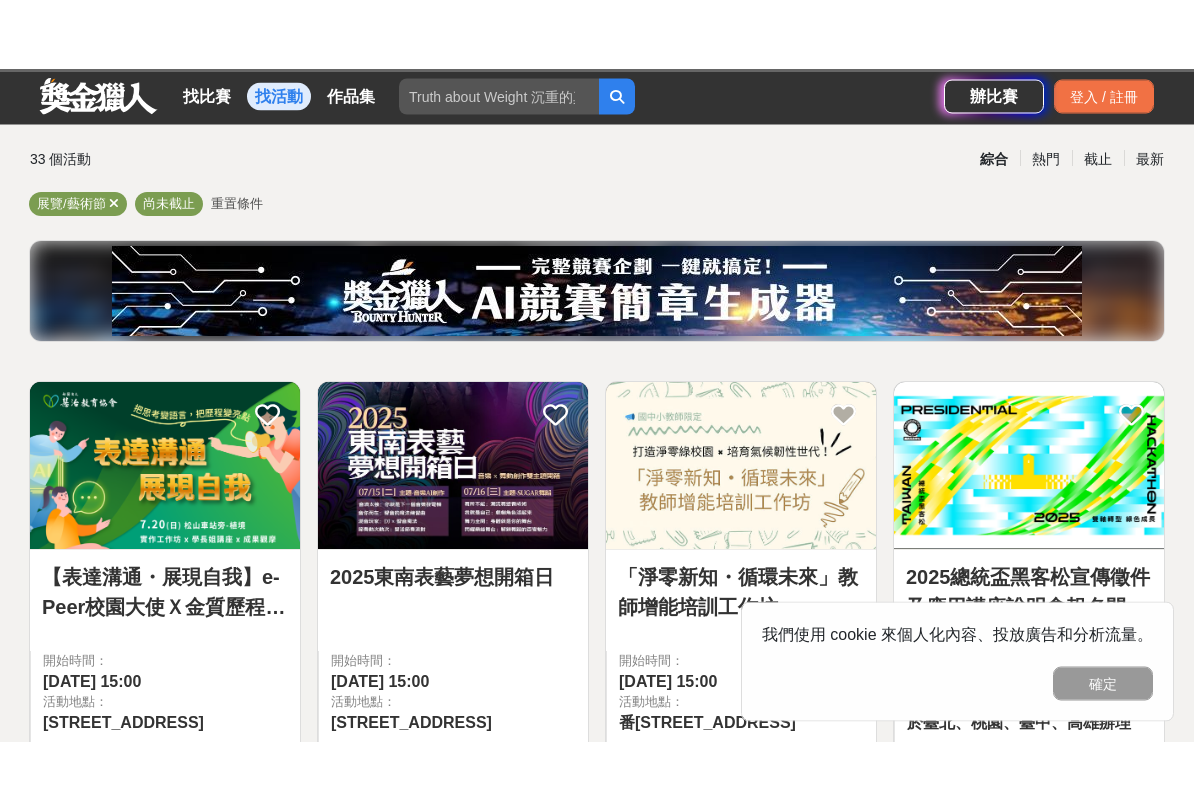 scroll, scrollTop: 189, scrollLeft: 0, axis: vertical 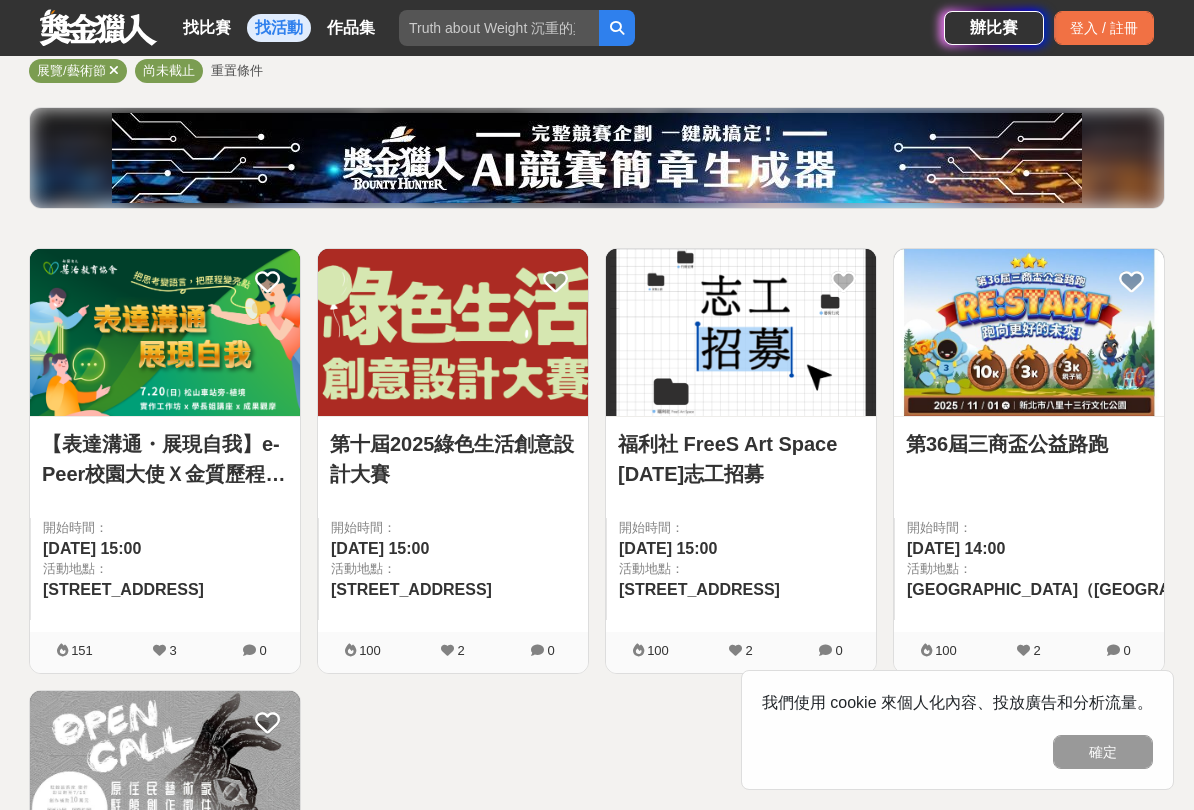 click on "第十屆2025綠色生活創意設計大賽" at bounding box center (453, 459) 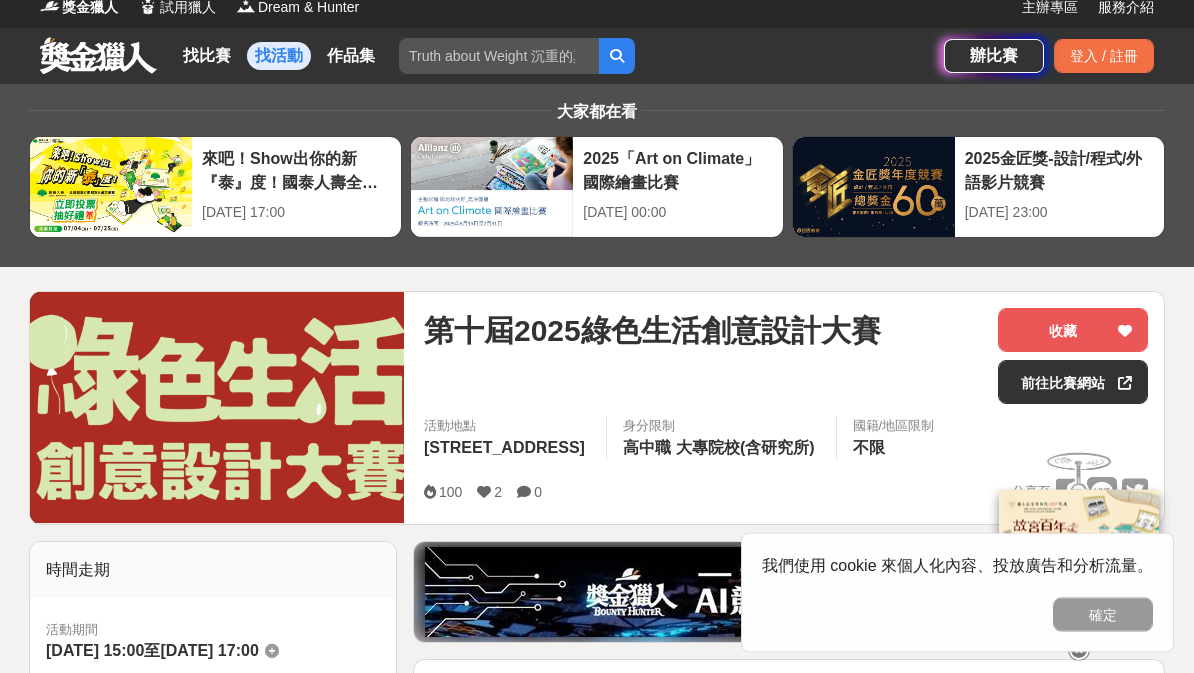 scroll, scrollTop: 0, scrollLeft: 0, axis: both 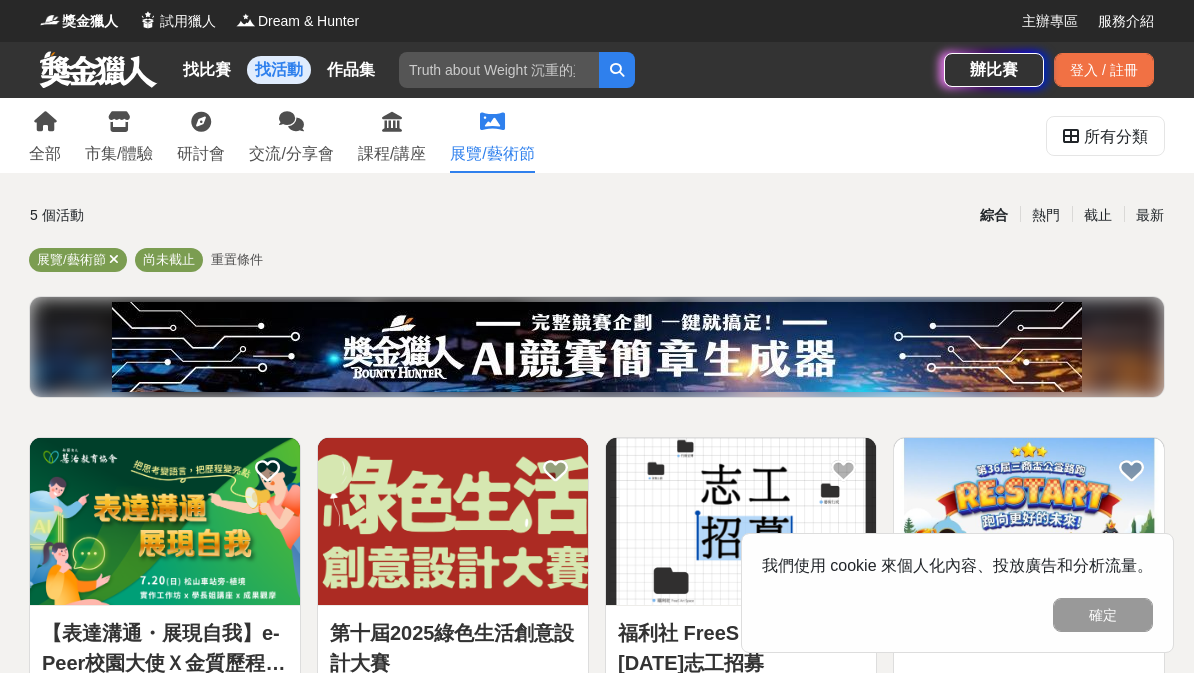 click on "課程/講座" at bounding box center [392, 135] 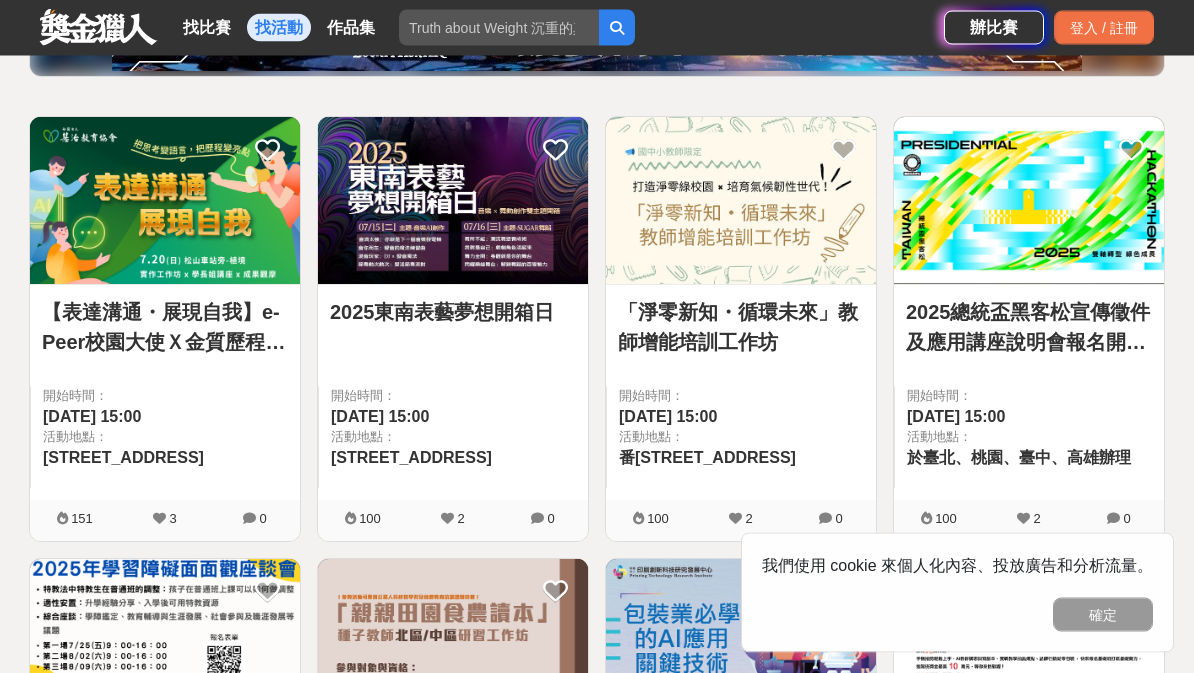 scroll, scrollTop: 0, scrollLeft: 0, axis: both 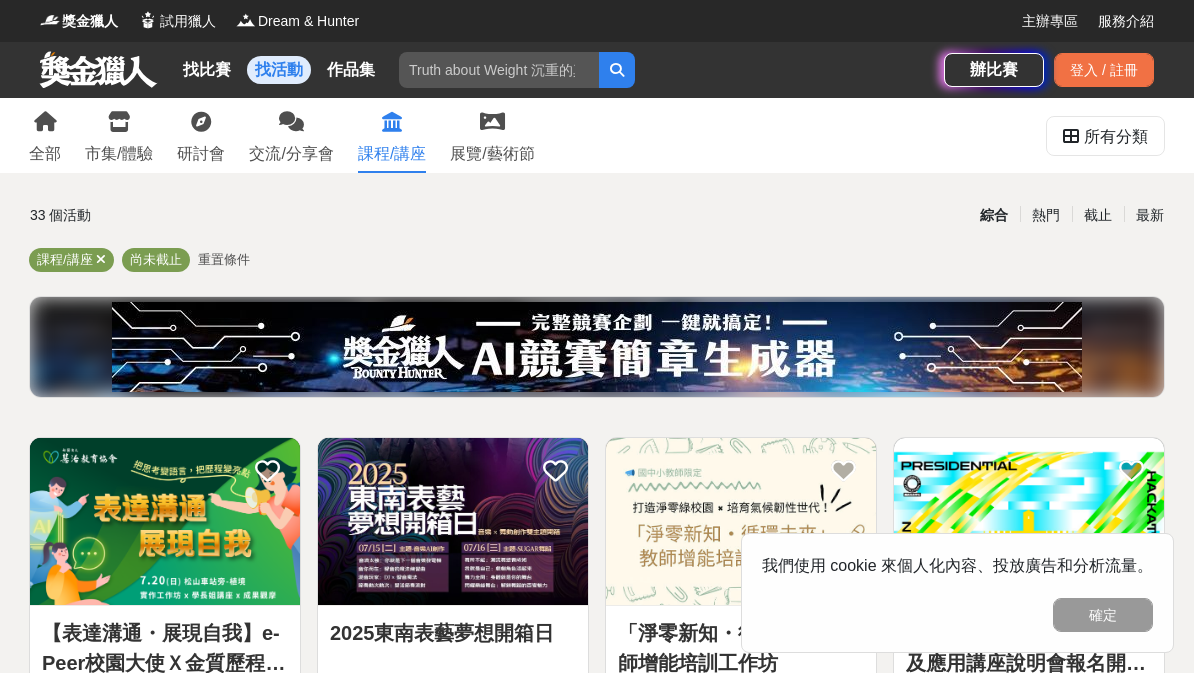 click on "找比賽" at bounding box center [207, 70] 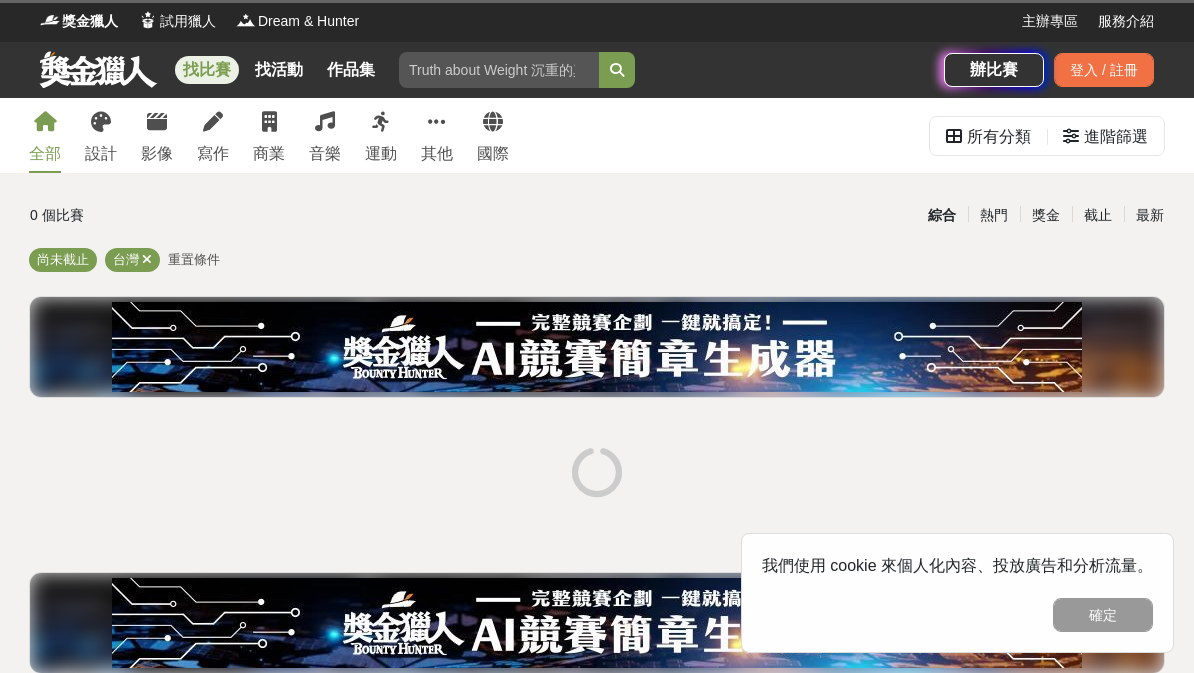 click on "商業" at bounding box center (269, 135) 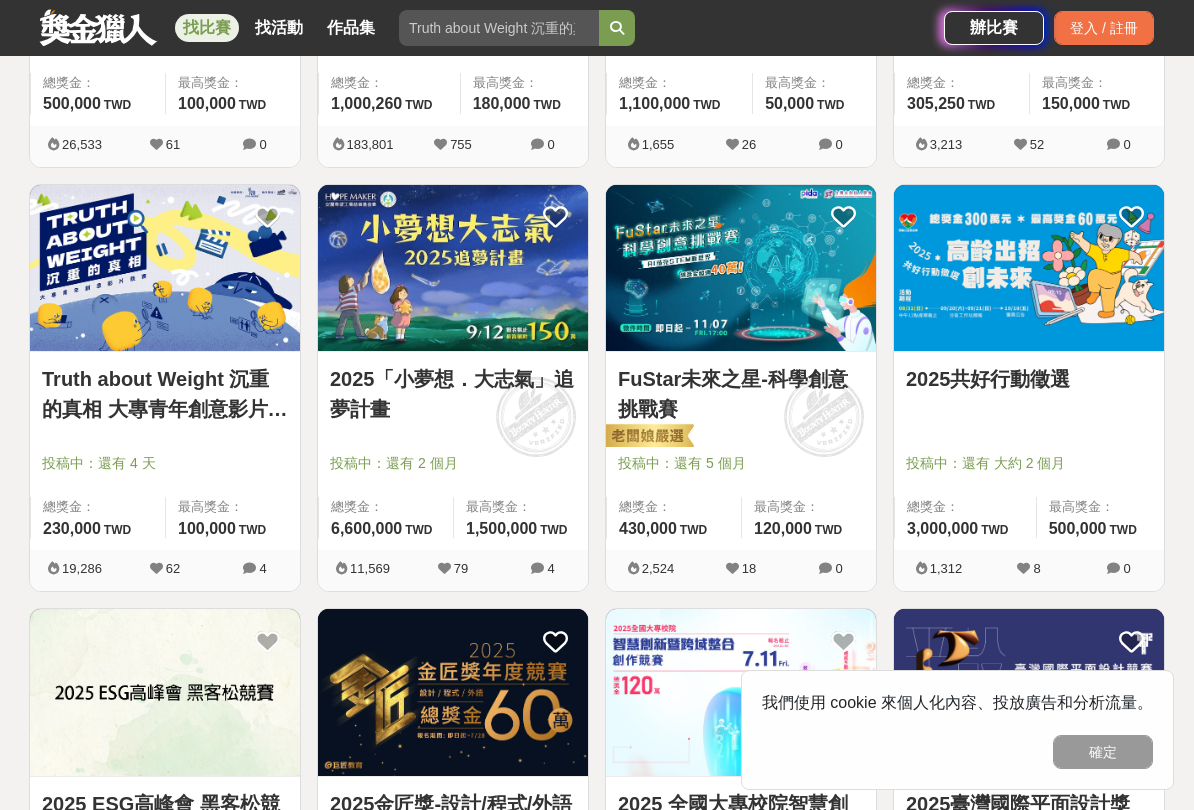 scroll, scrollTop: 922, scrollLeft: 0, axis: vertical 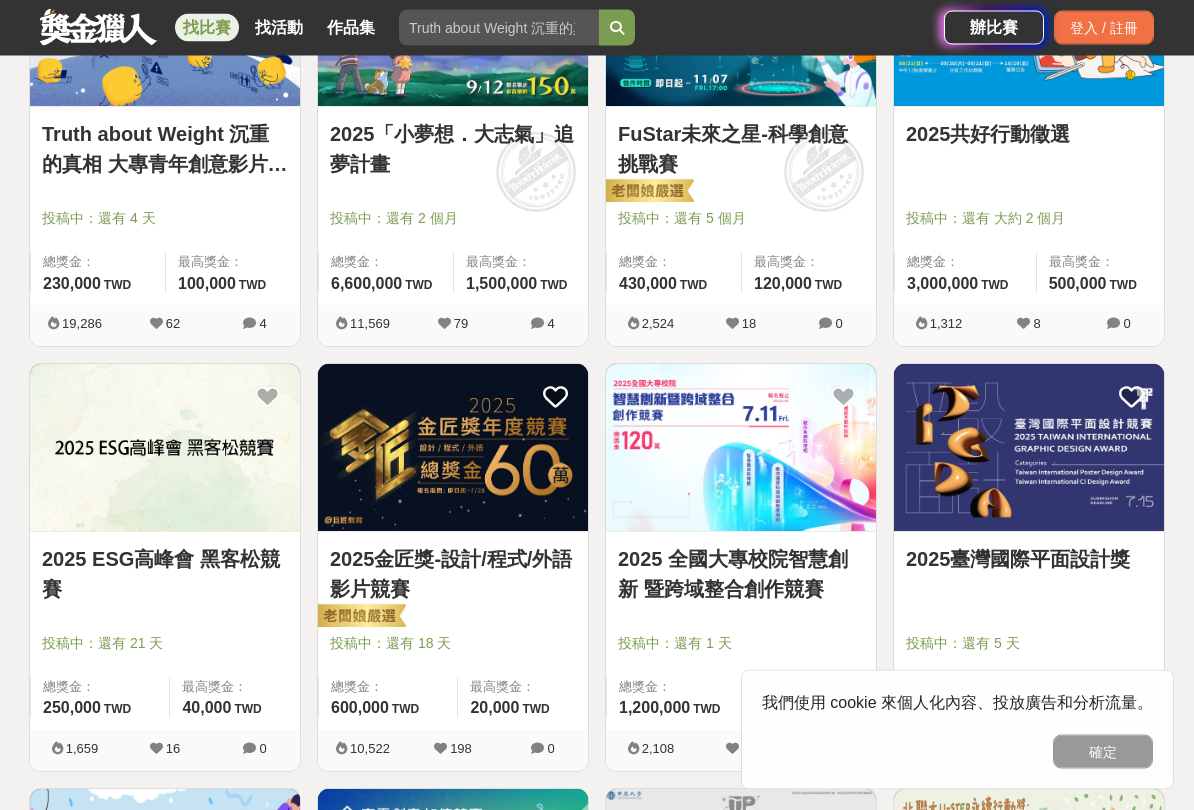 click at bounding box center [165, 448] 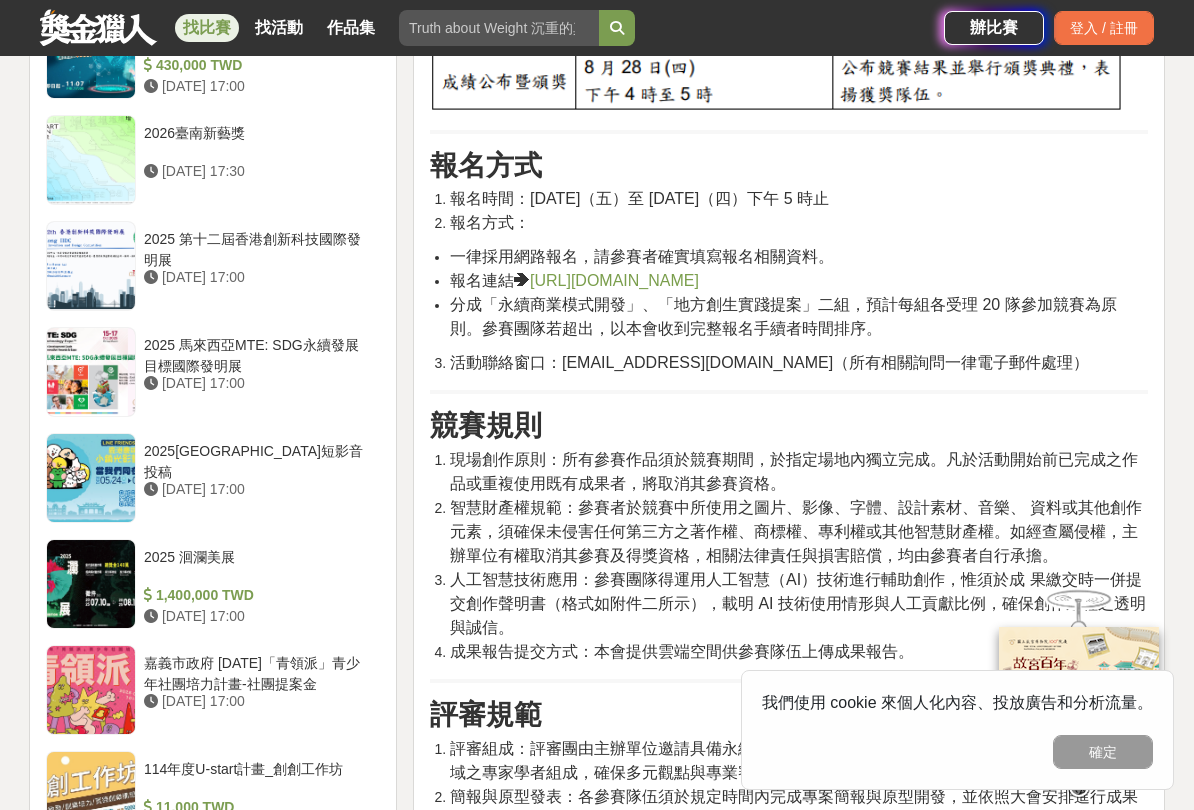 scroll, scrollTop: 2055, scrollLeft: 0, axis: vertical 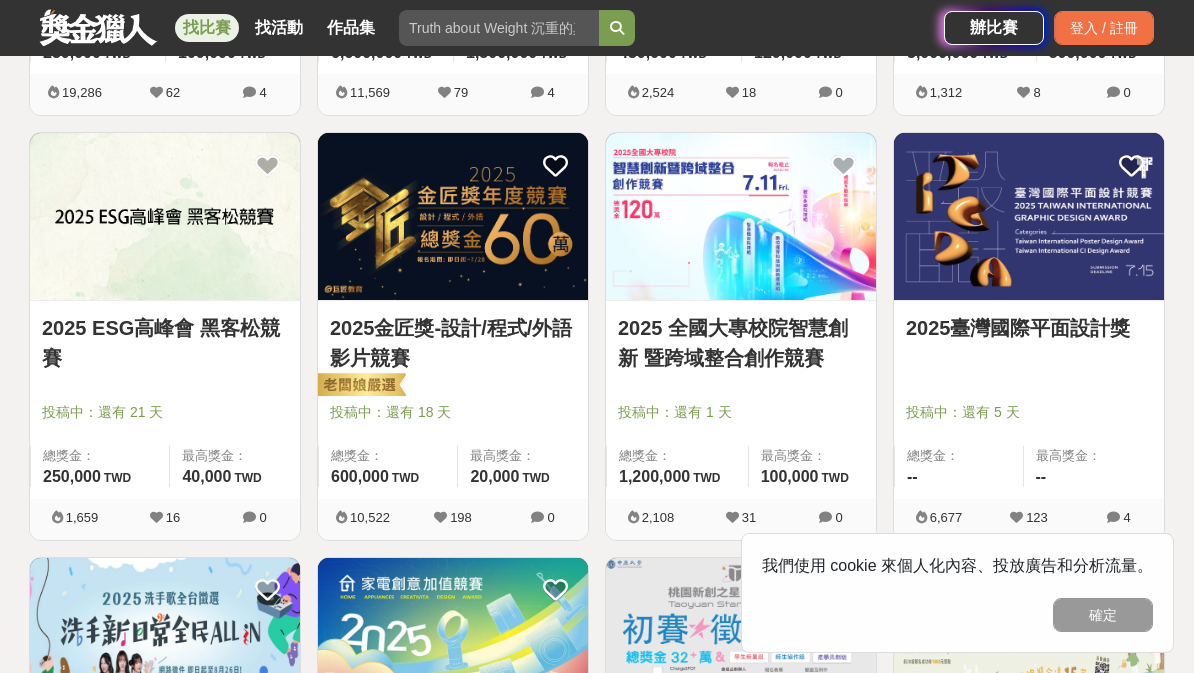 click on "2025 全國大專校院智慧創新 暨跨域整合創作競賽" at bounding box center (741, 343) 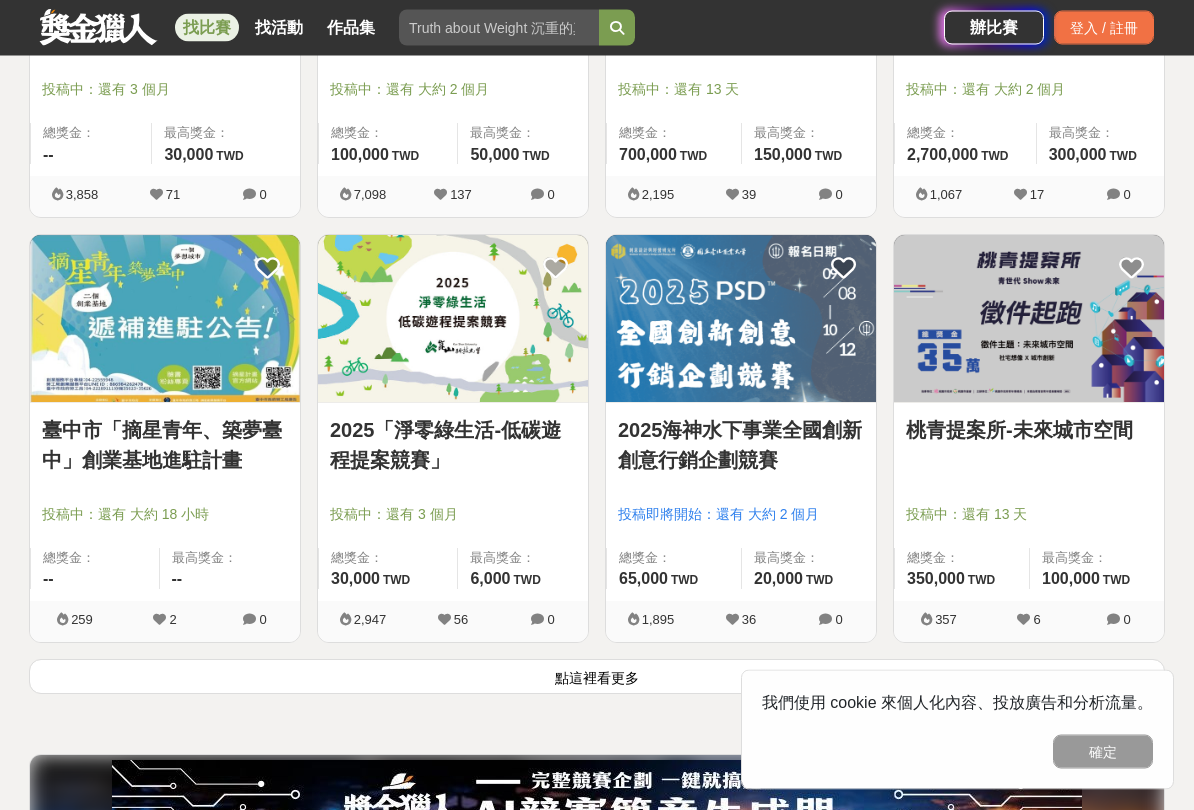 scroll, scrollTop: 2312, scrollLeft: 0, axis: vertical 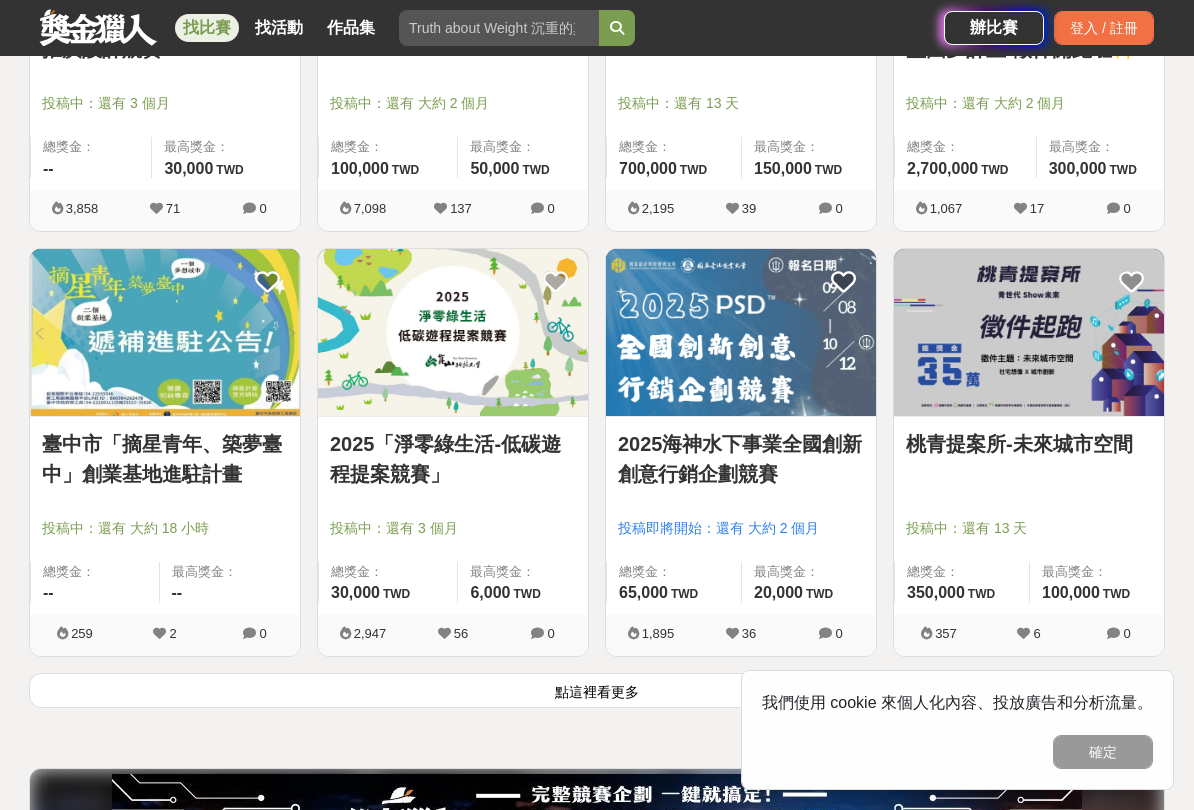 click on "2025「淨零綠生活-低碳遊程提案競賽」" at bounding box center [453, 459] 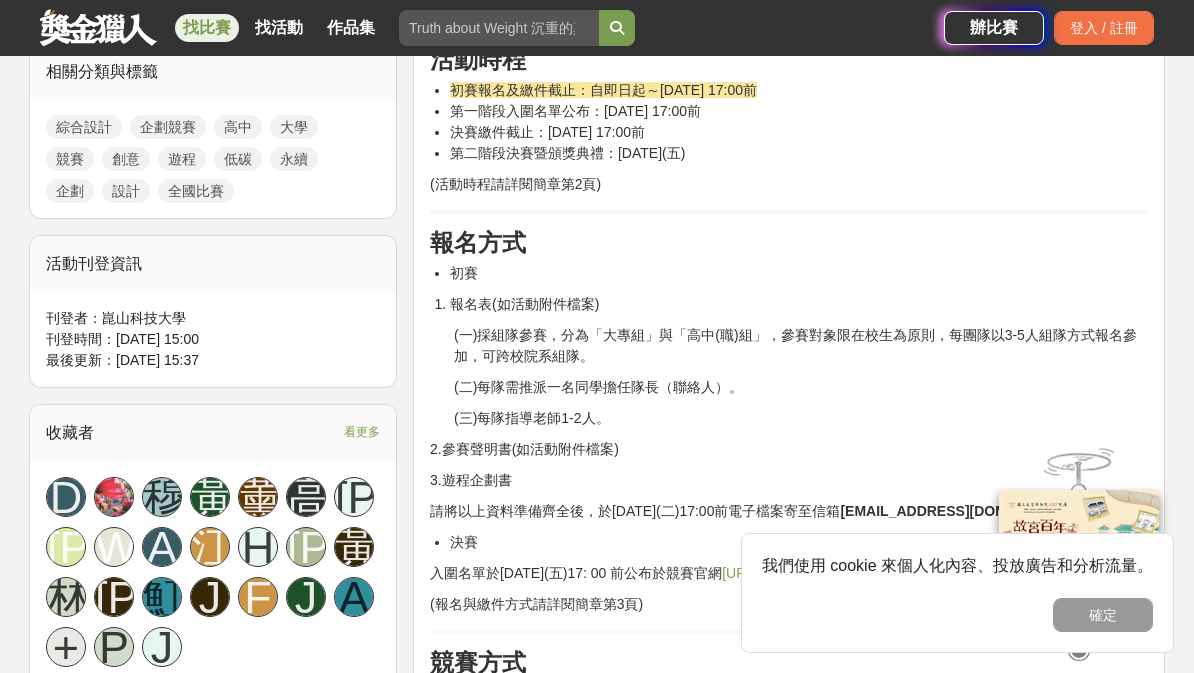 scroll, scrollTop: 939, scrollLeft: 0, axis: vertical 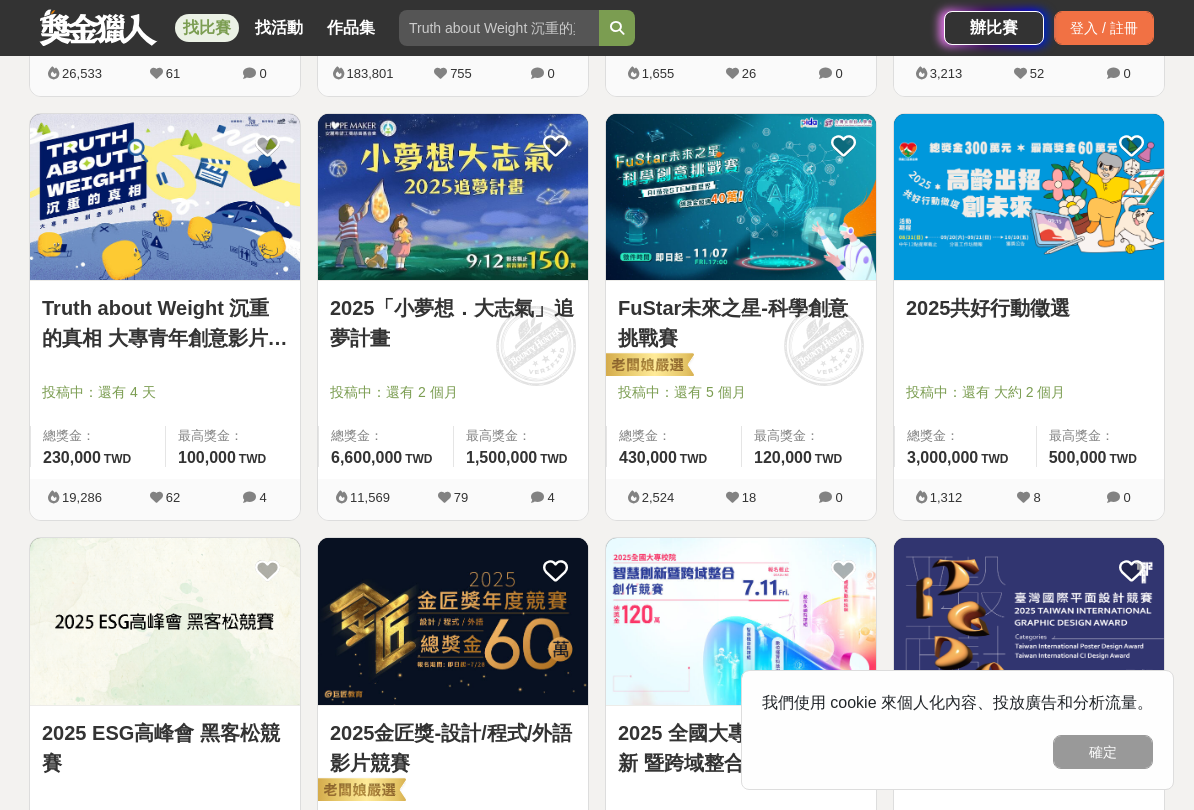 click on "2025共好行動徵選" at bounding box center [1029, 308] 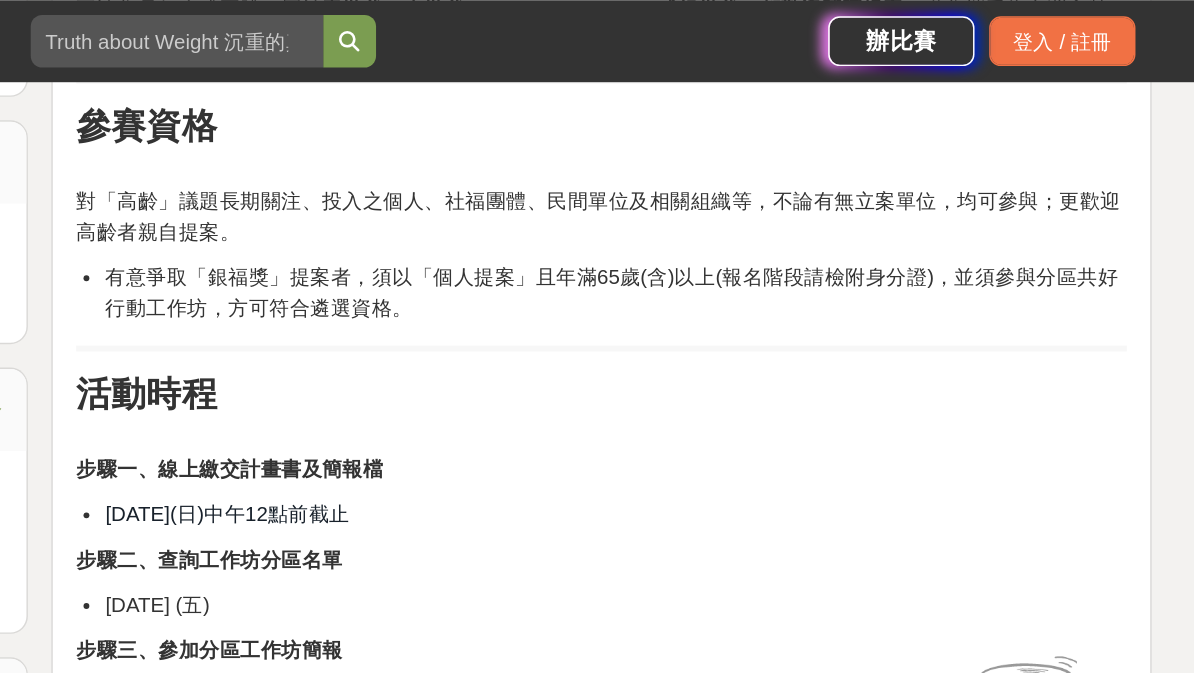 scroll, scrollTop: 1088, scrollLeft: 0, axis: vertical 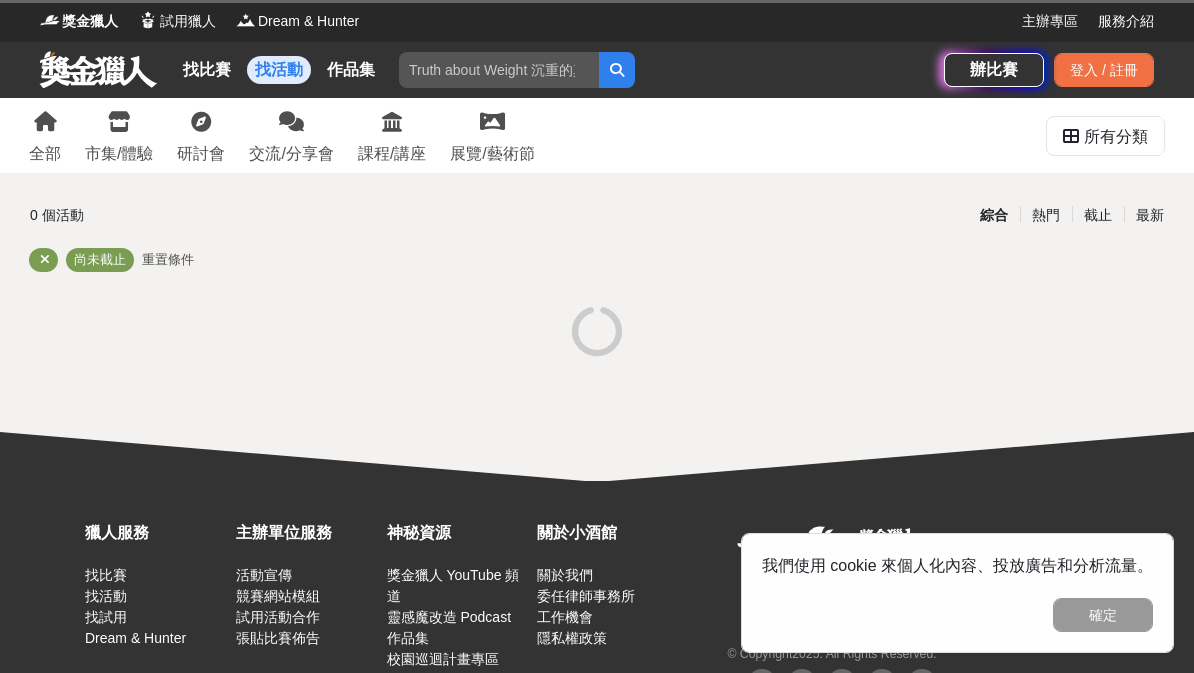 click on "找比賽" at bounding box center (207, 70) 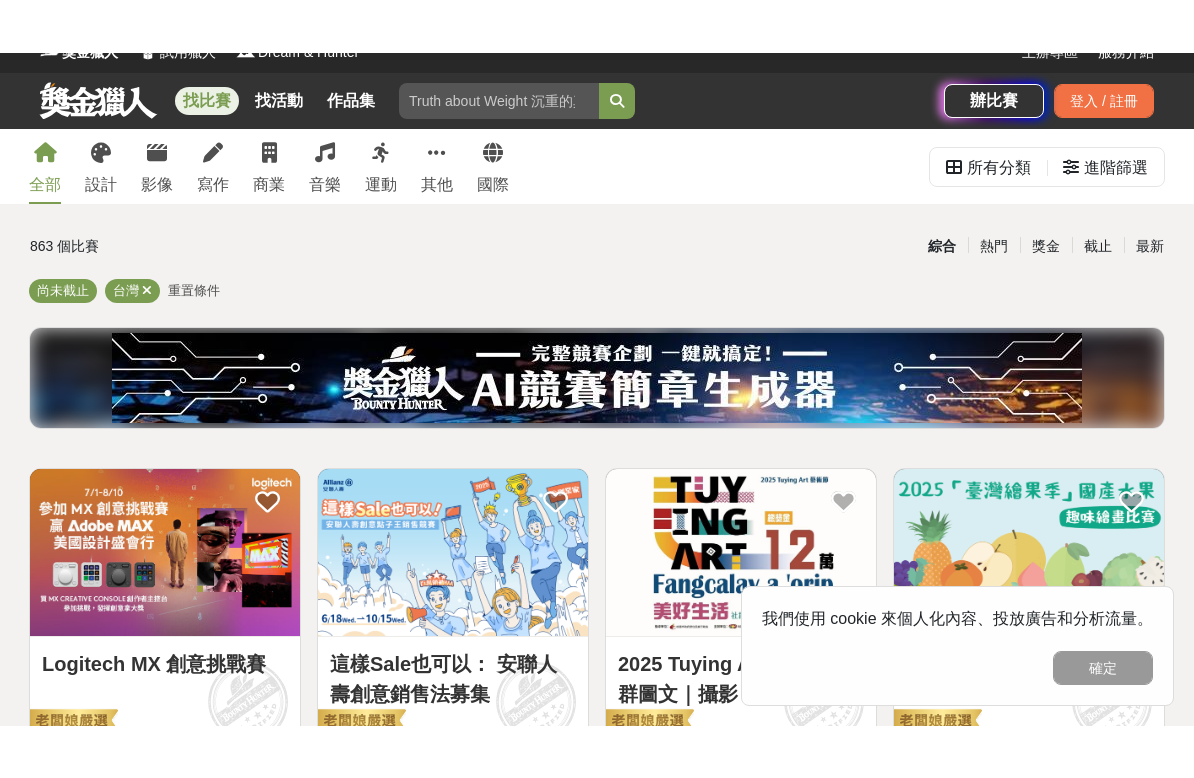 scroll, scrollTop: 0, scrollLeft: 0, axis: both 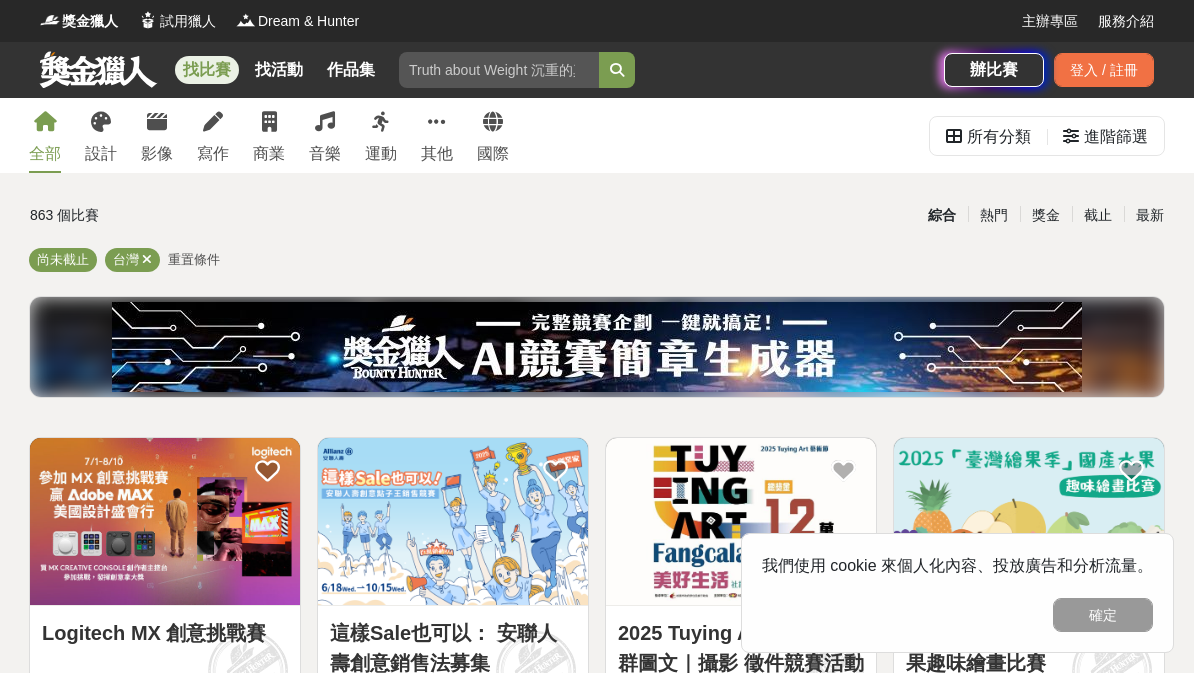 click on "商業" at bounding box center [269, 154] 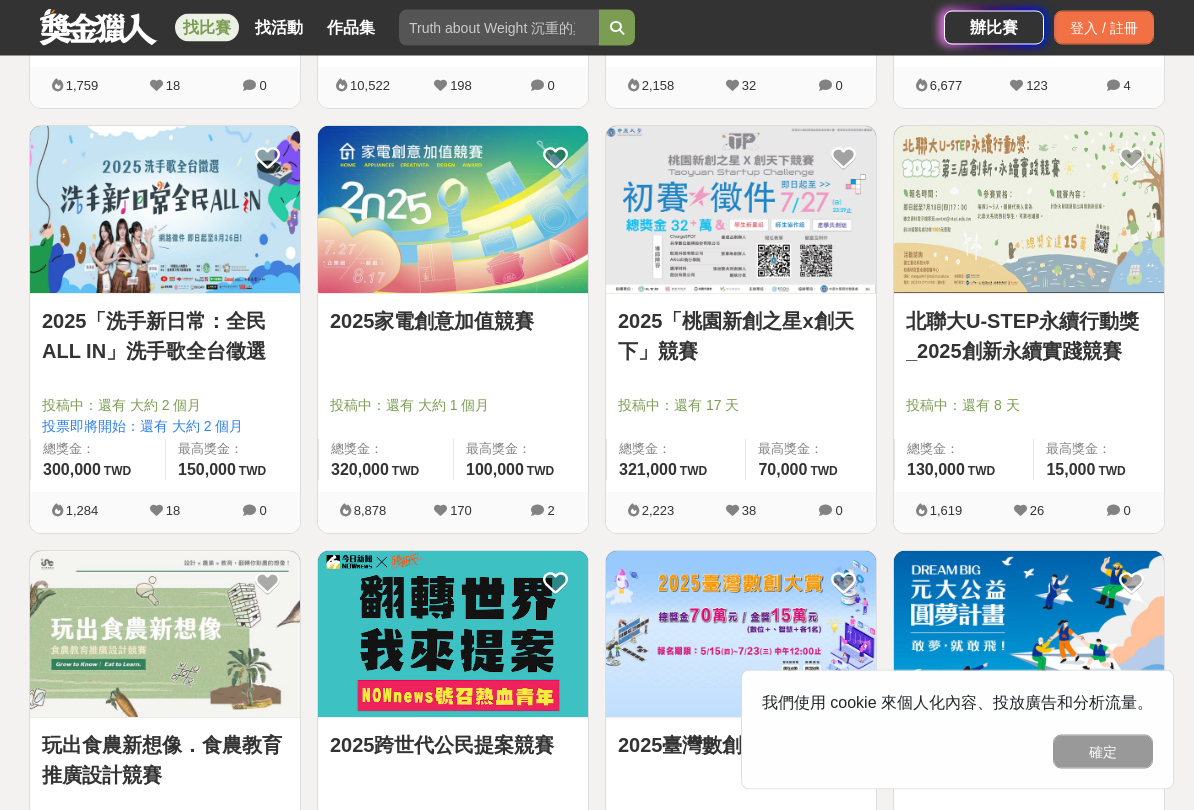 scroll, scrollTop: 1586, scrollLeft: 0, axis: vertical 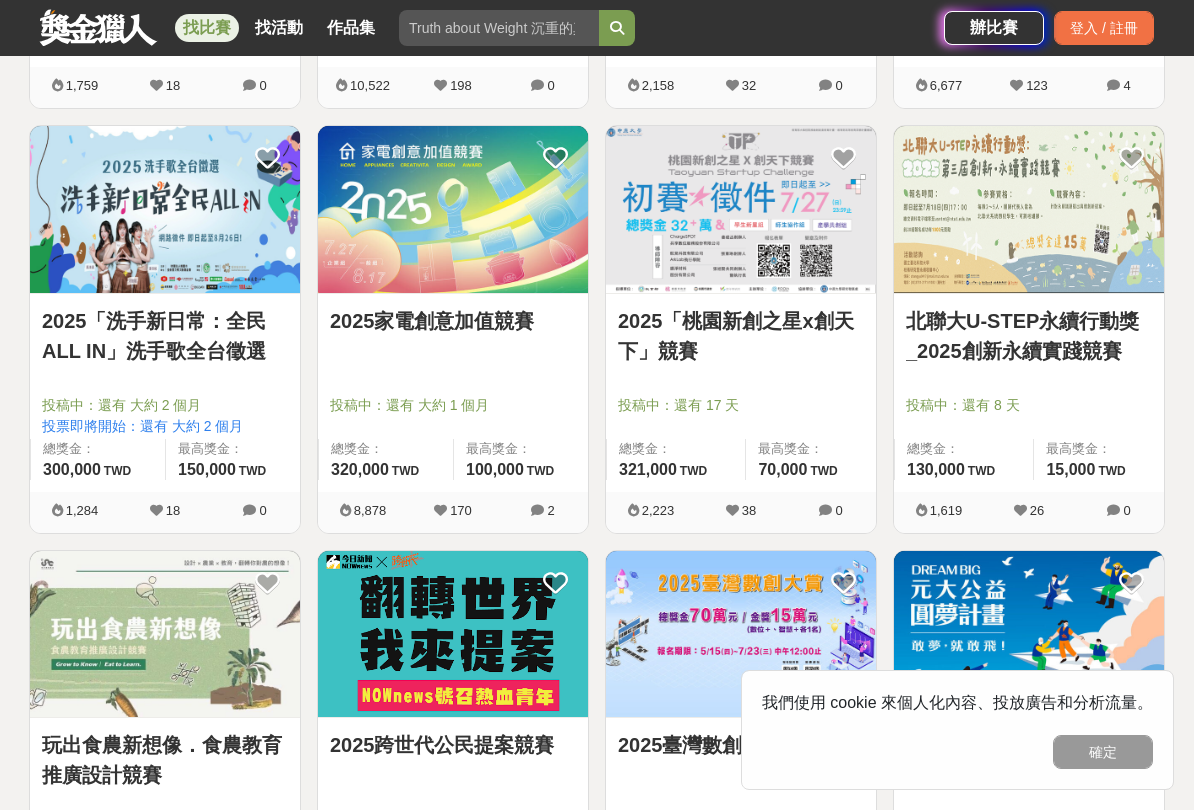 click on "北聯大U-STEP永續行動獎_2025創新永續實踐競賽" at bounding box center [1029, 336] 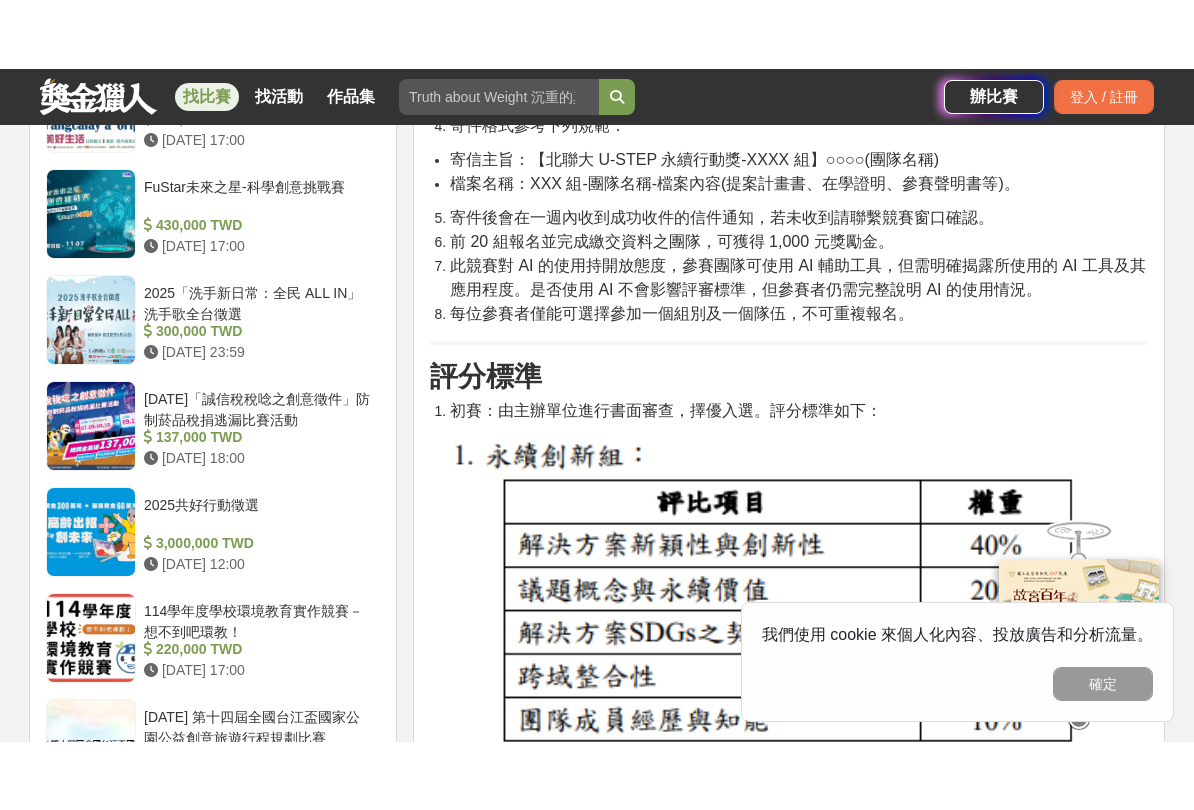 scroll, scrollTop: 2106, scrollLeft: 0, axis: vertical 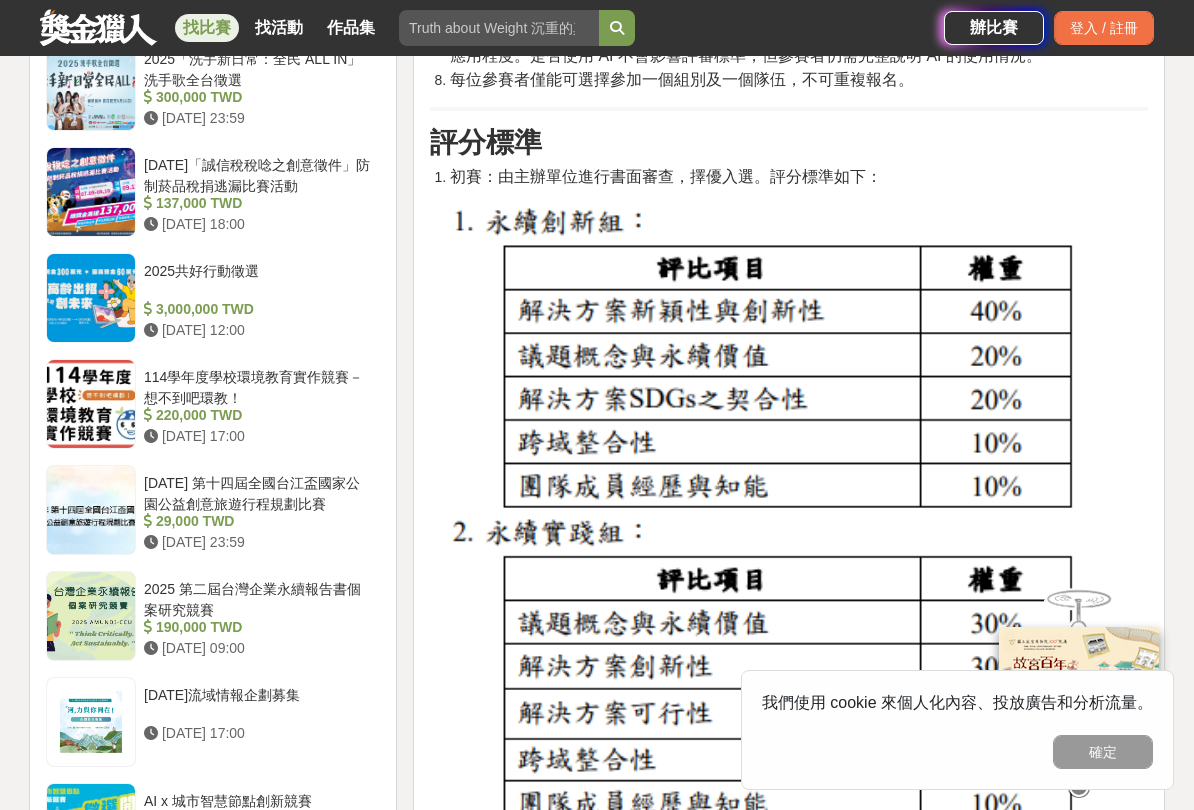 click on "2025 第二屆台灣企業永續報告書個案研究競賽" at bounding box center [258, 598] 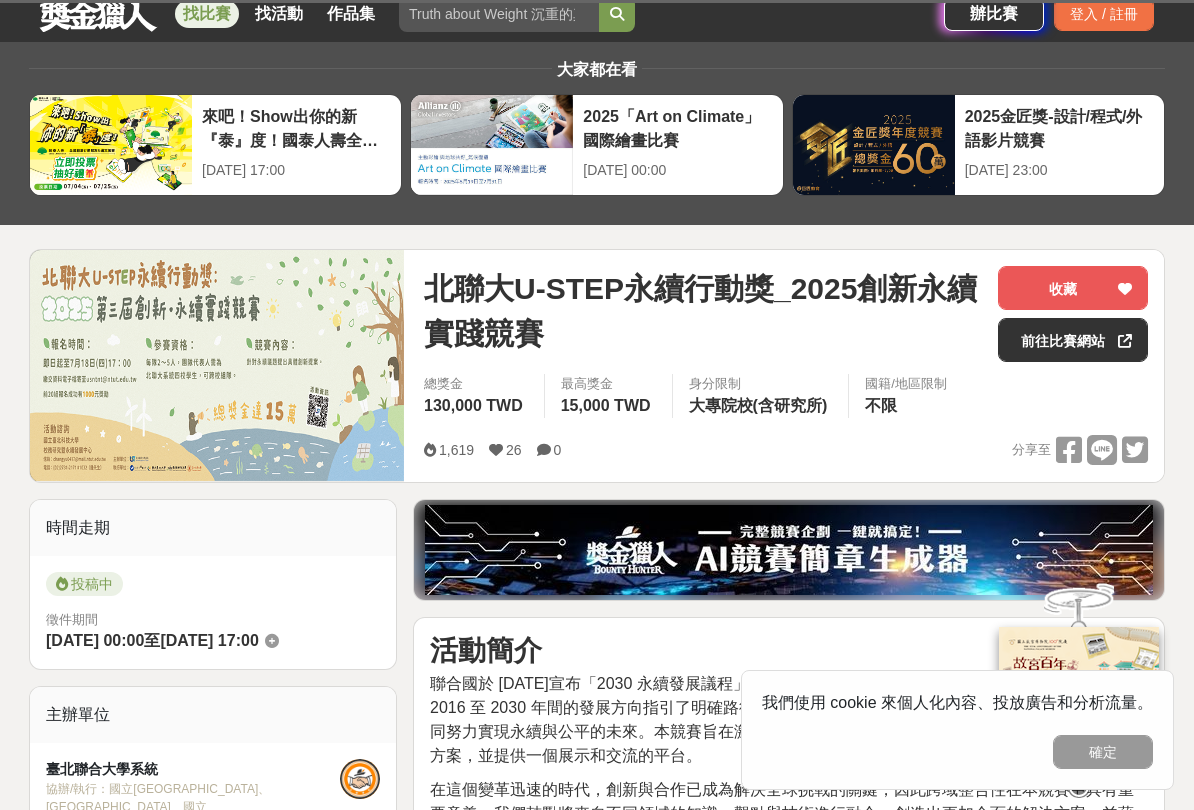 scroll, scrollTop: 61, scrollLeft: 0, axis: vertical 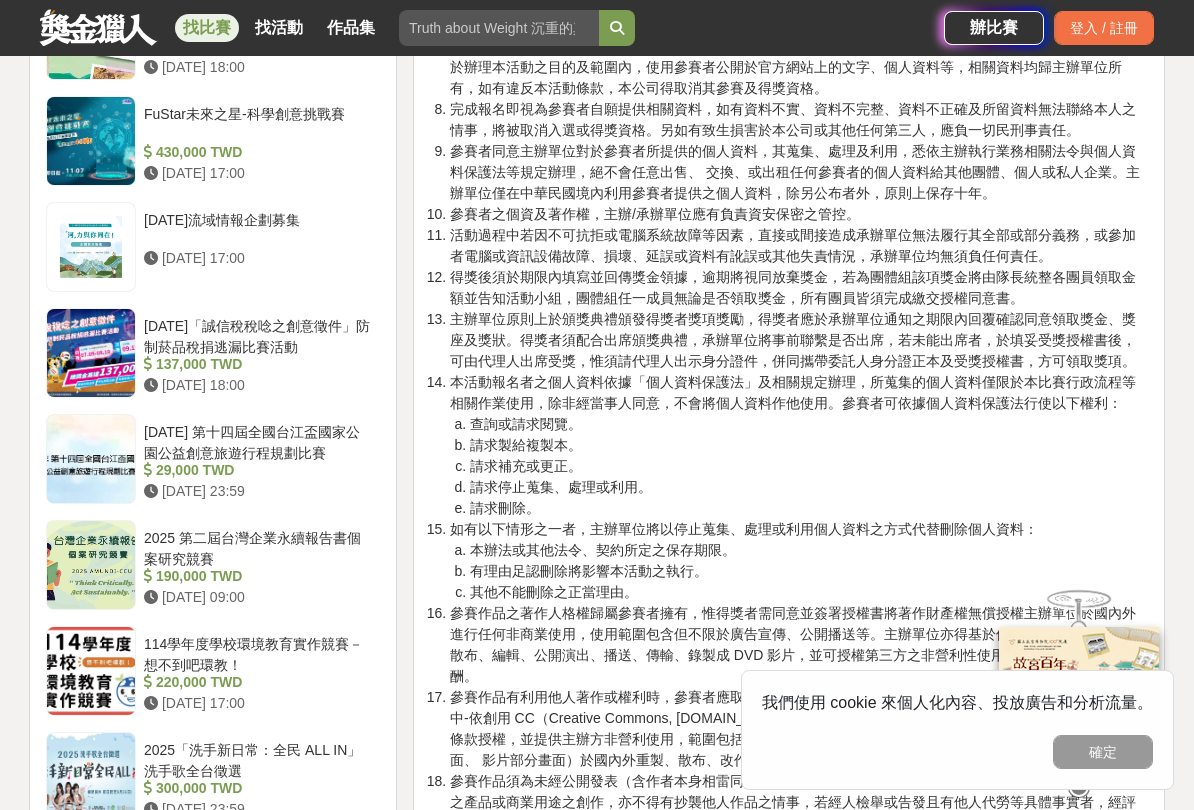 click at bounding box center (91, 565) 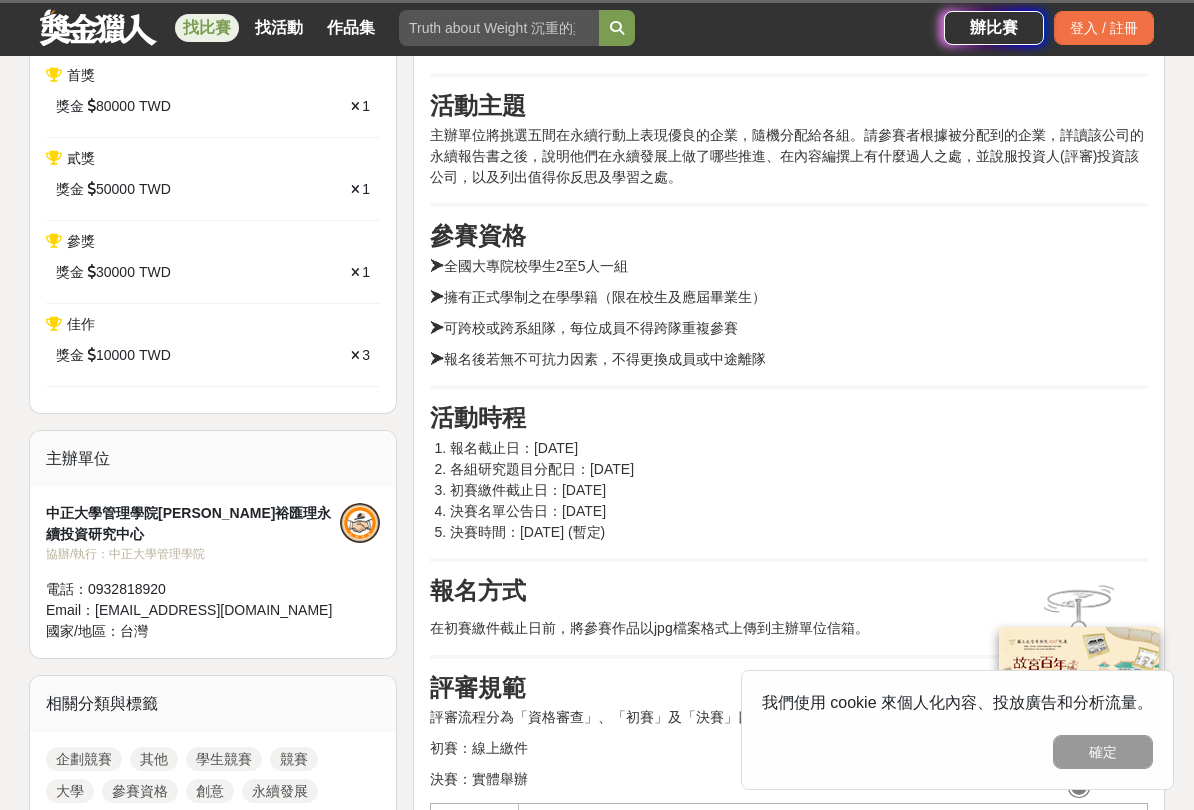 scroll, scrollTop: 0, scrollLeft: 0, axis: both 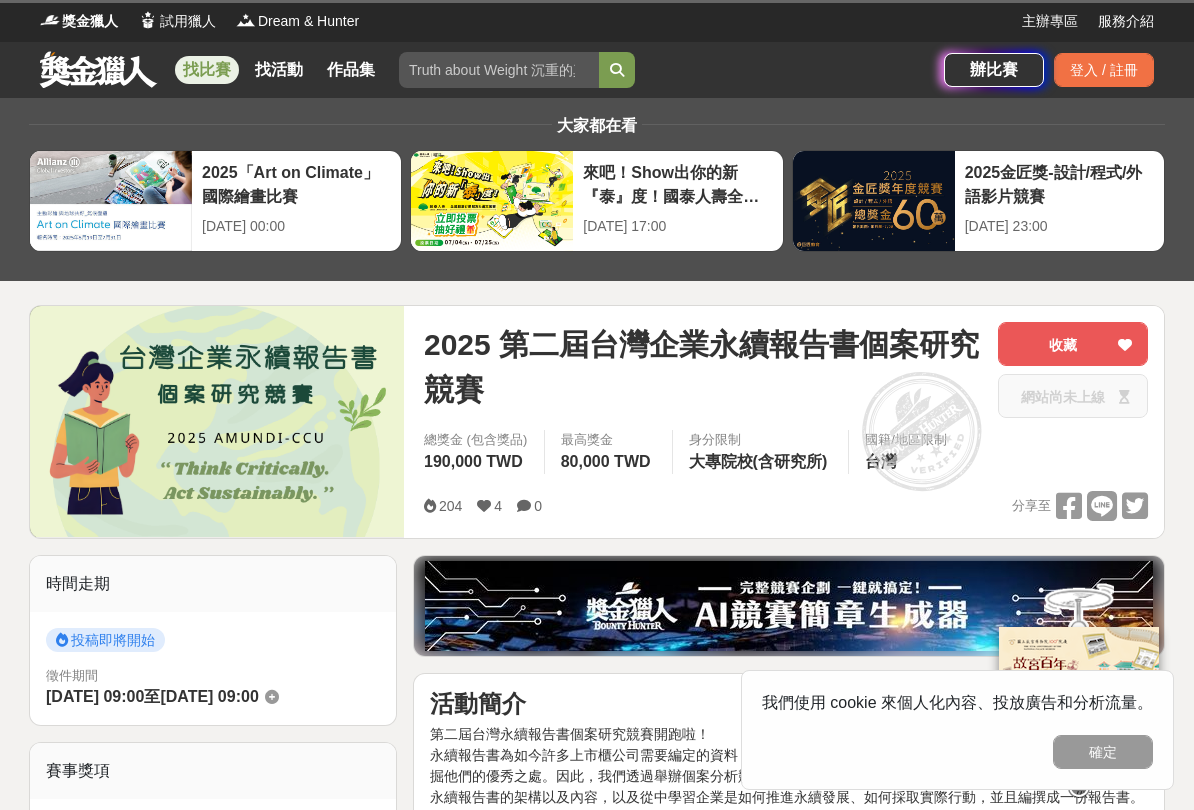 click at bounding box center (217, 421) 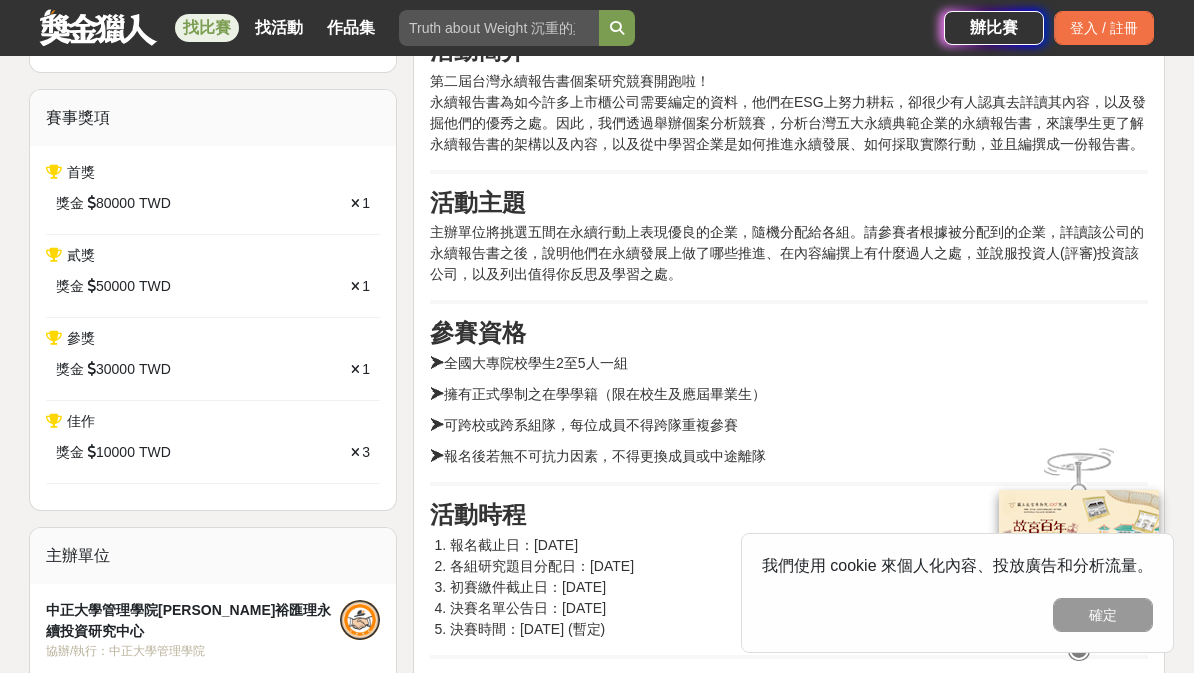 scroll, scrollTop: 650, scrollLeft: 0, axis: vertical 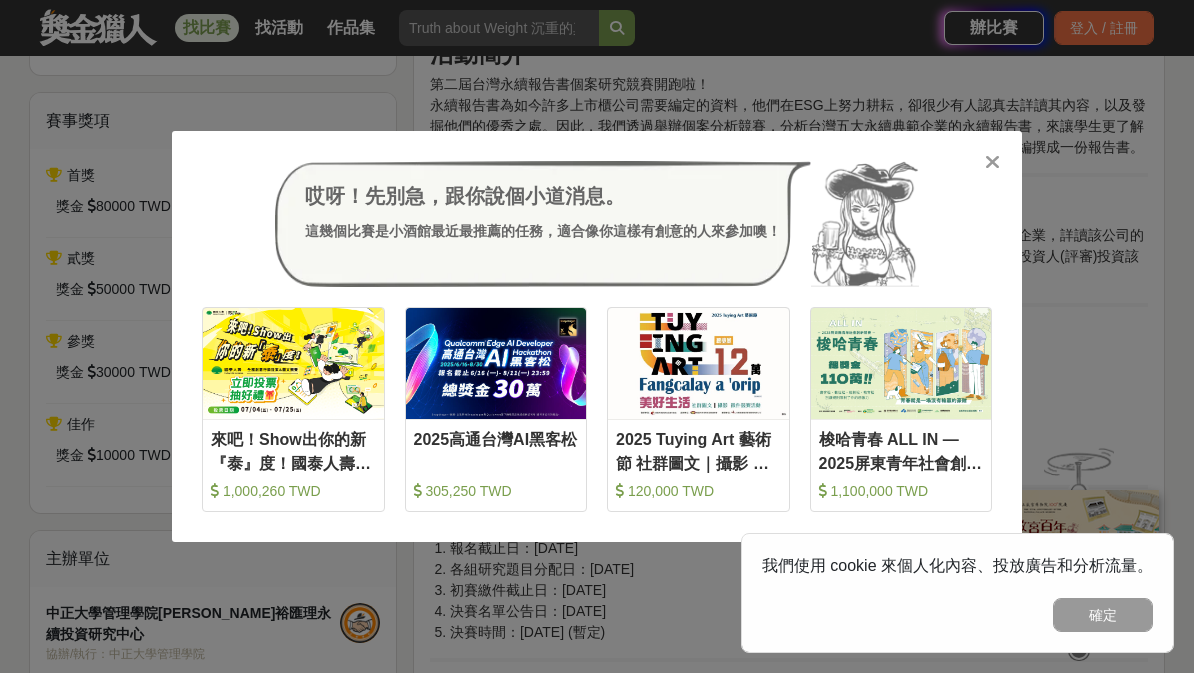 click at bounding box center (992, 161) 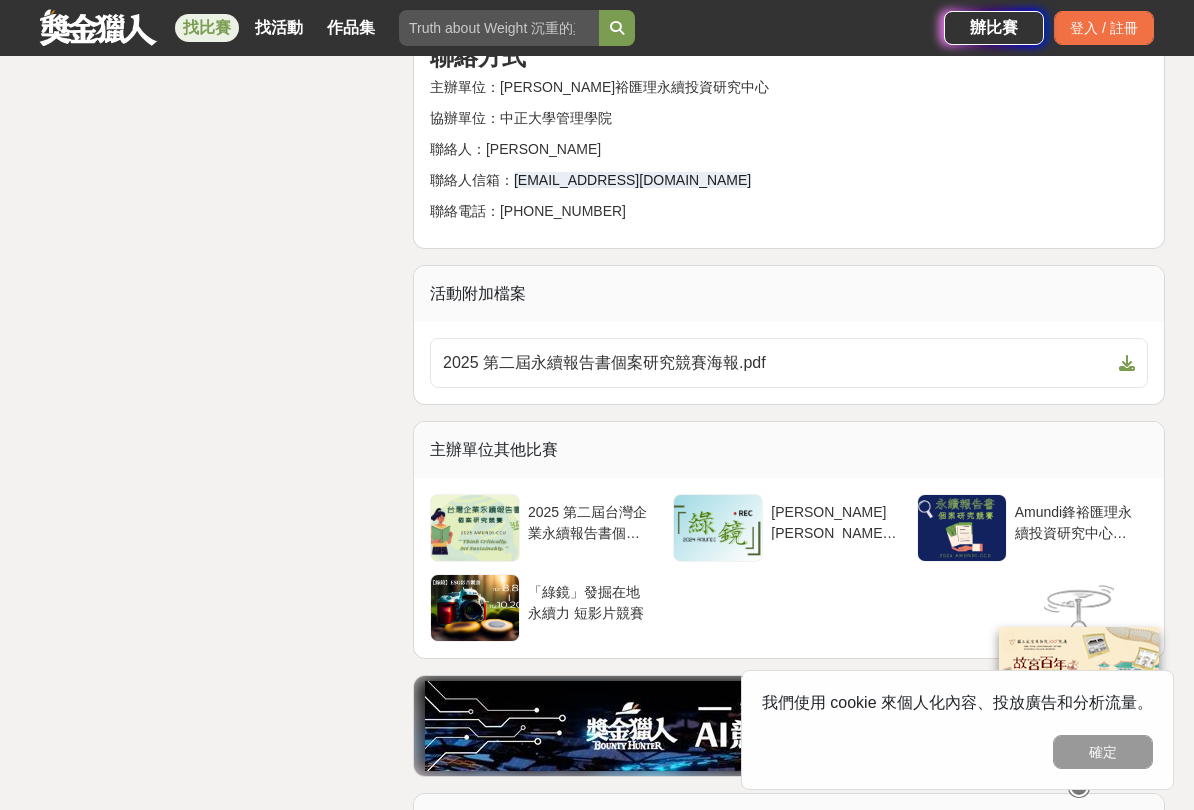 scroll, scrollTop: 3431, scrollLeft: 0, axis: vertical 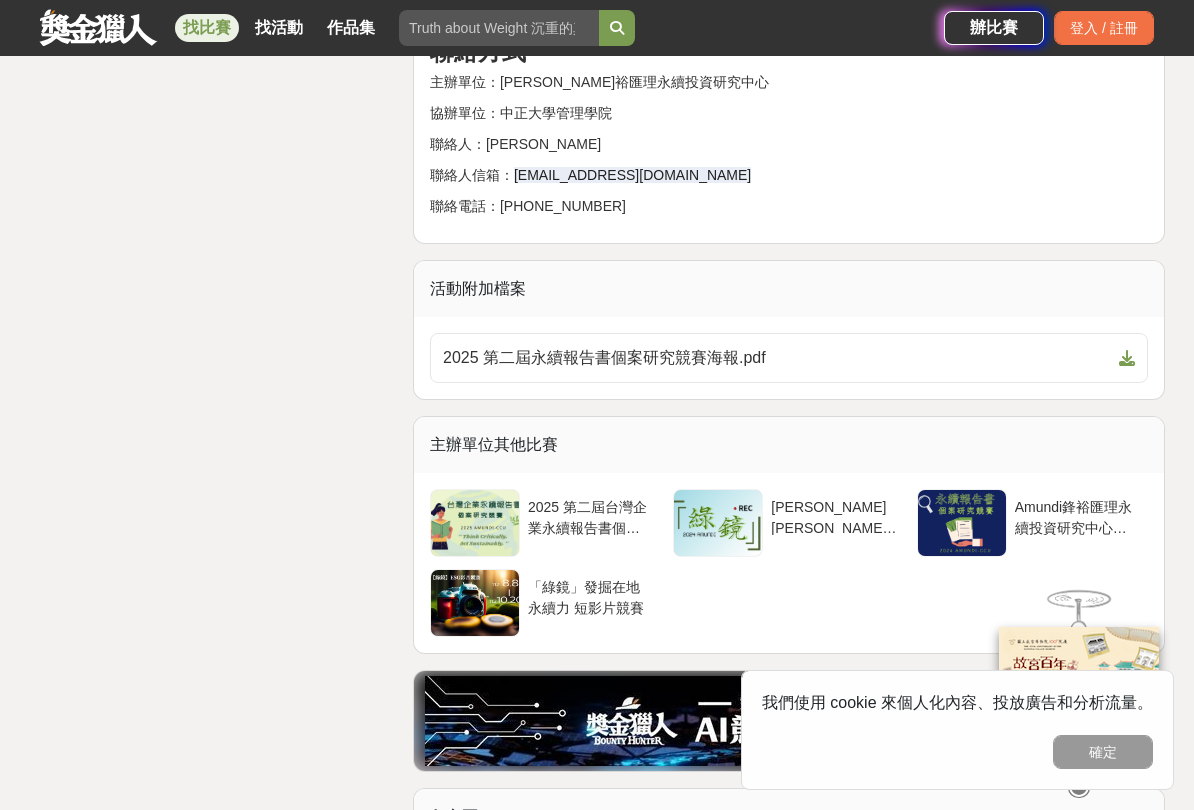click on "2025 第二屆永續報告書個案研究競賽海報.pdf" at bounding box center [789, 358] 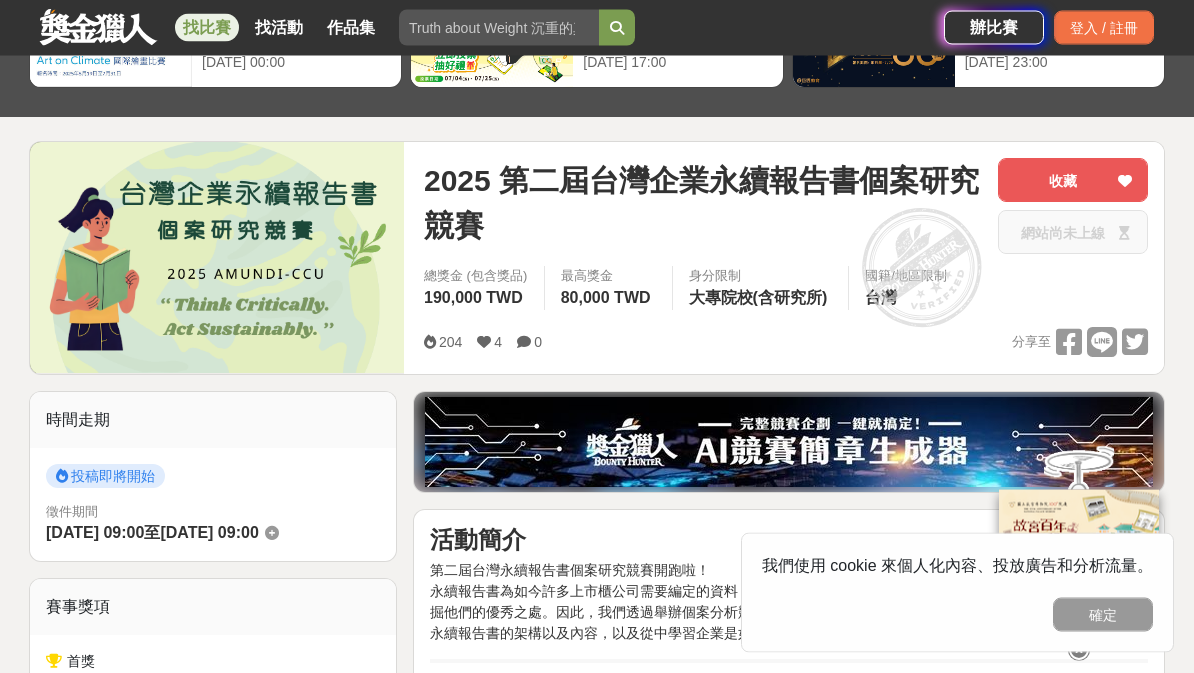 scroll, scrollTop: 0, scrollLeft: 0, axis: both 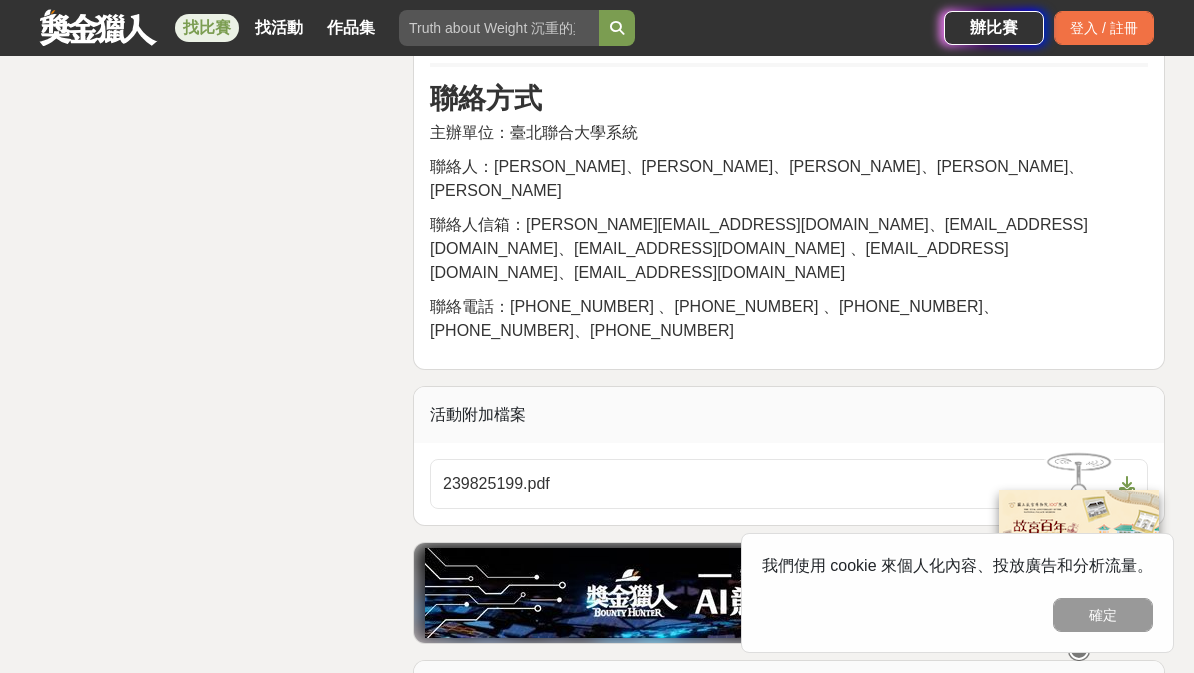click on "239825199.pdf" at bounding box center (777, 484) 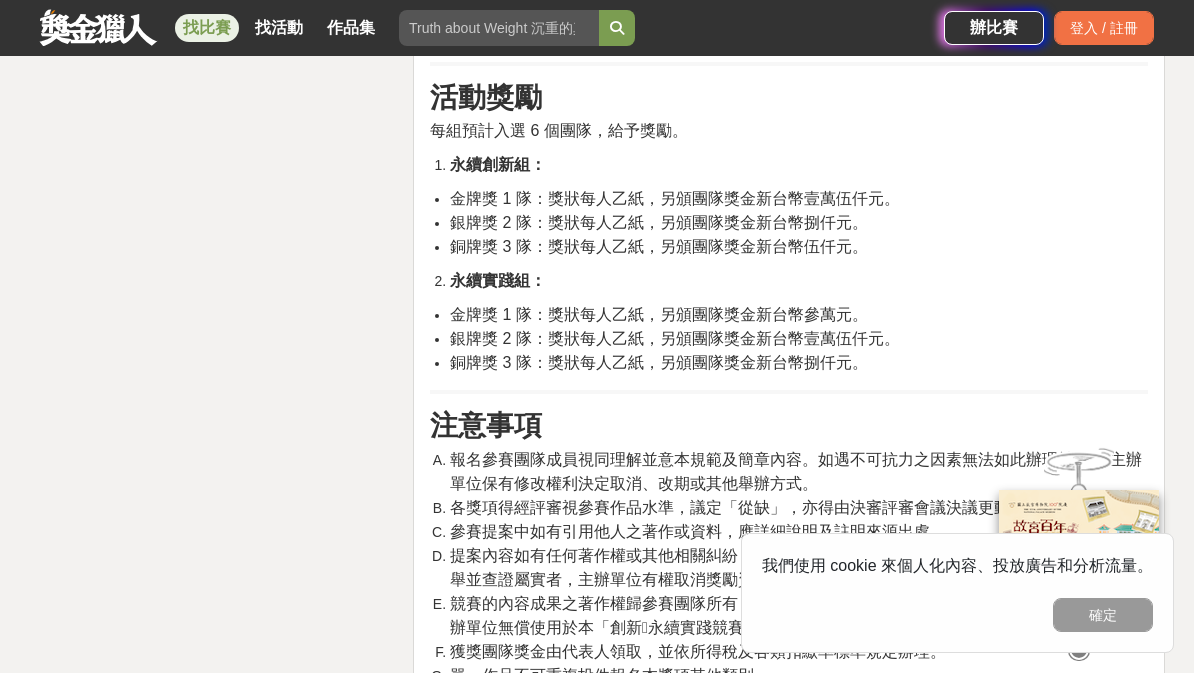scroll, scrollTop: 3847, scrollLeft: 0, axis: vertical 